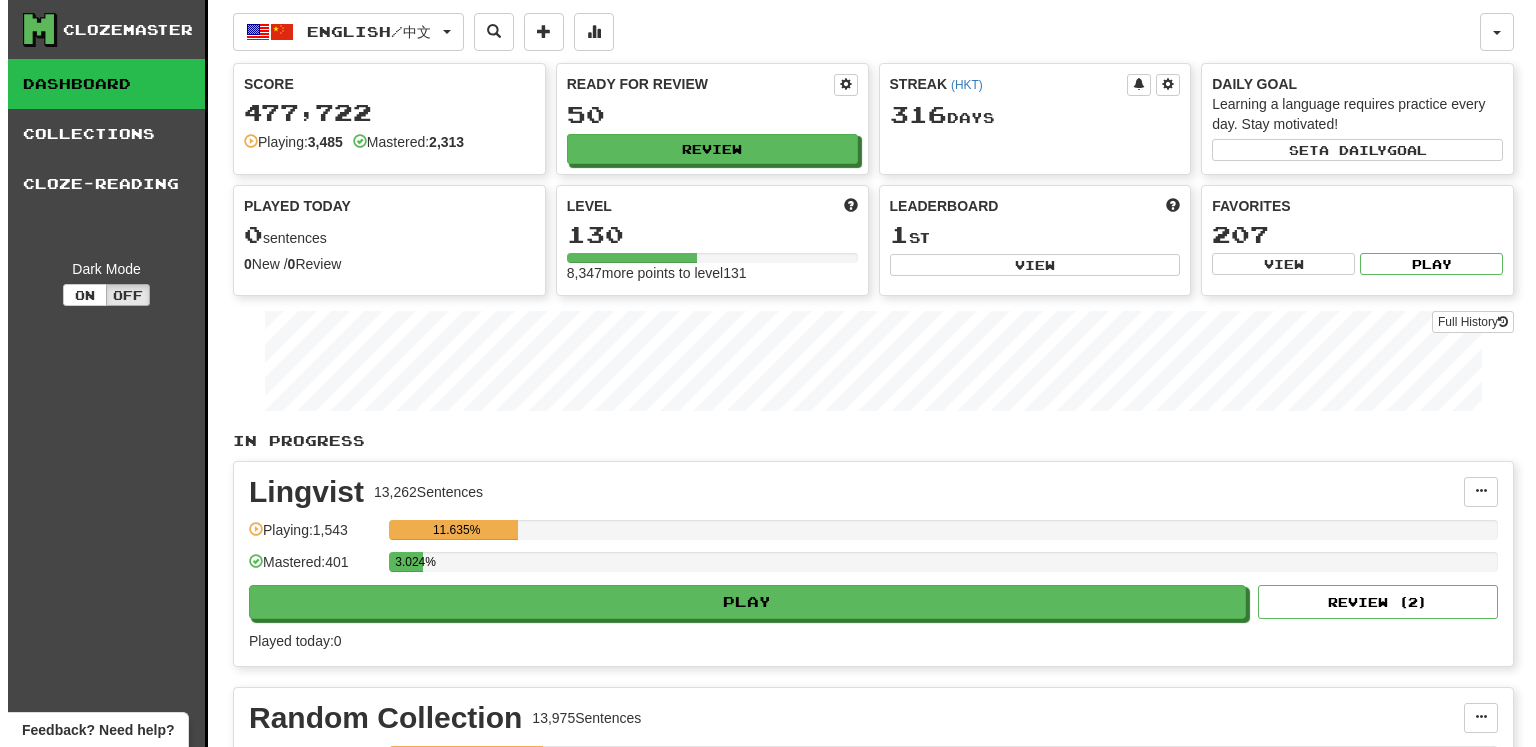 scroll, scrollTop: 0, scrollLeft: 0, axis: both 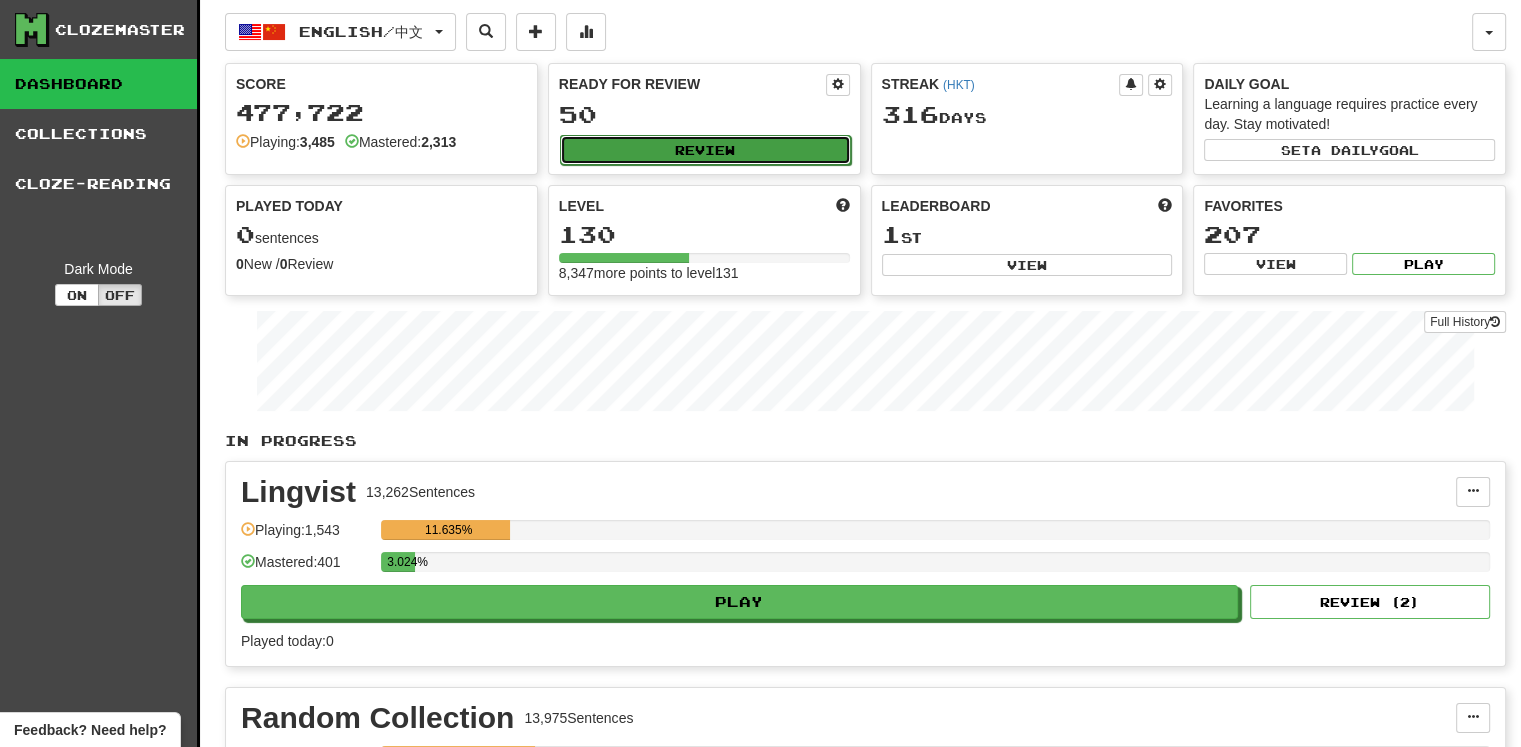 click on "Review" at bounding box center (705, 150) 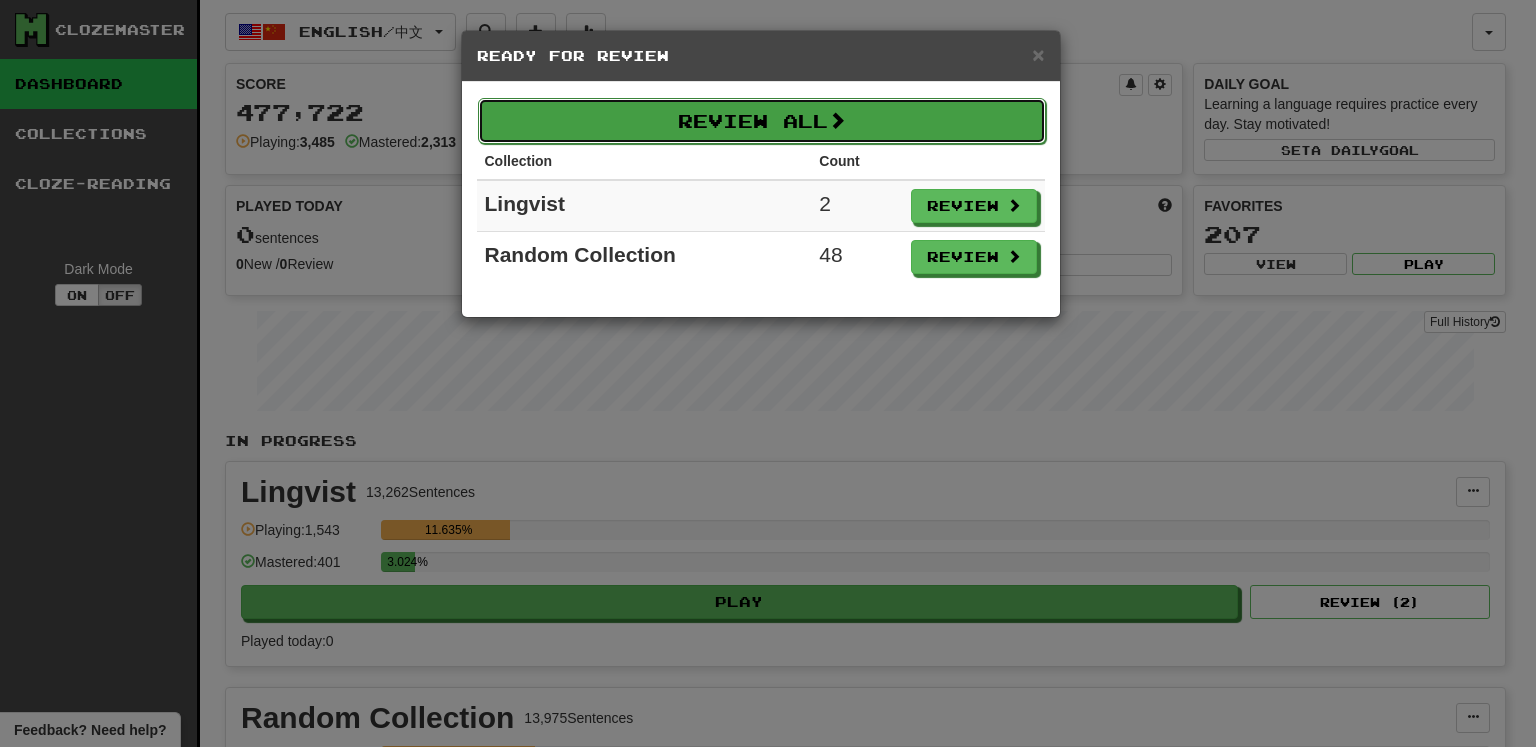 click on "Review All" at bounding box center (762, 121) 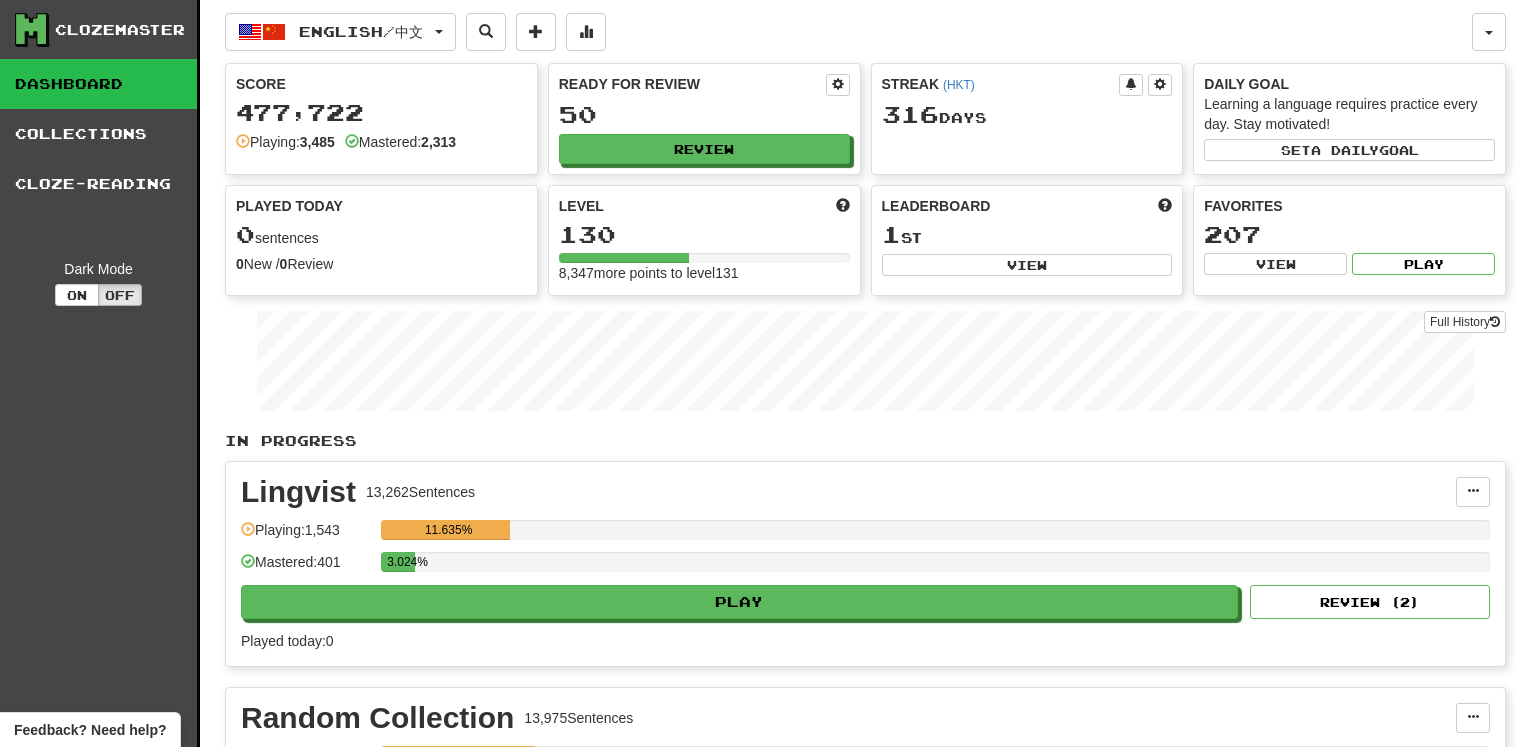select on "********" 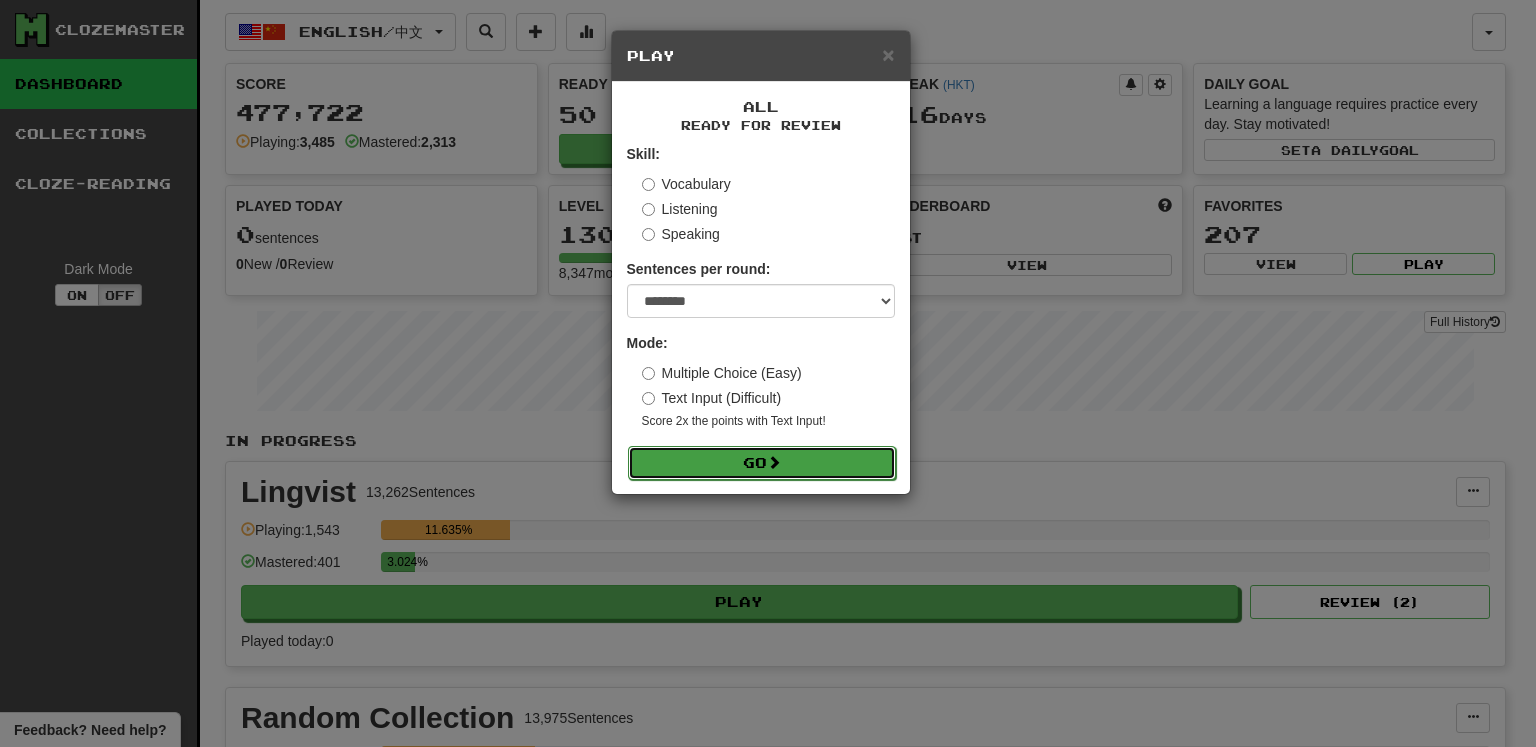 click on "Go" at bounding box center (762, 463) 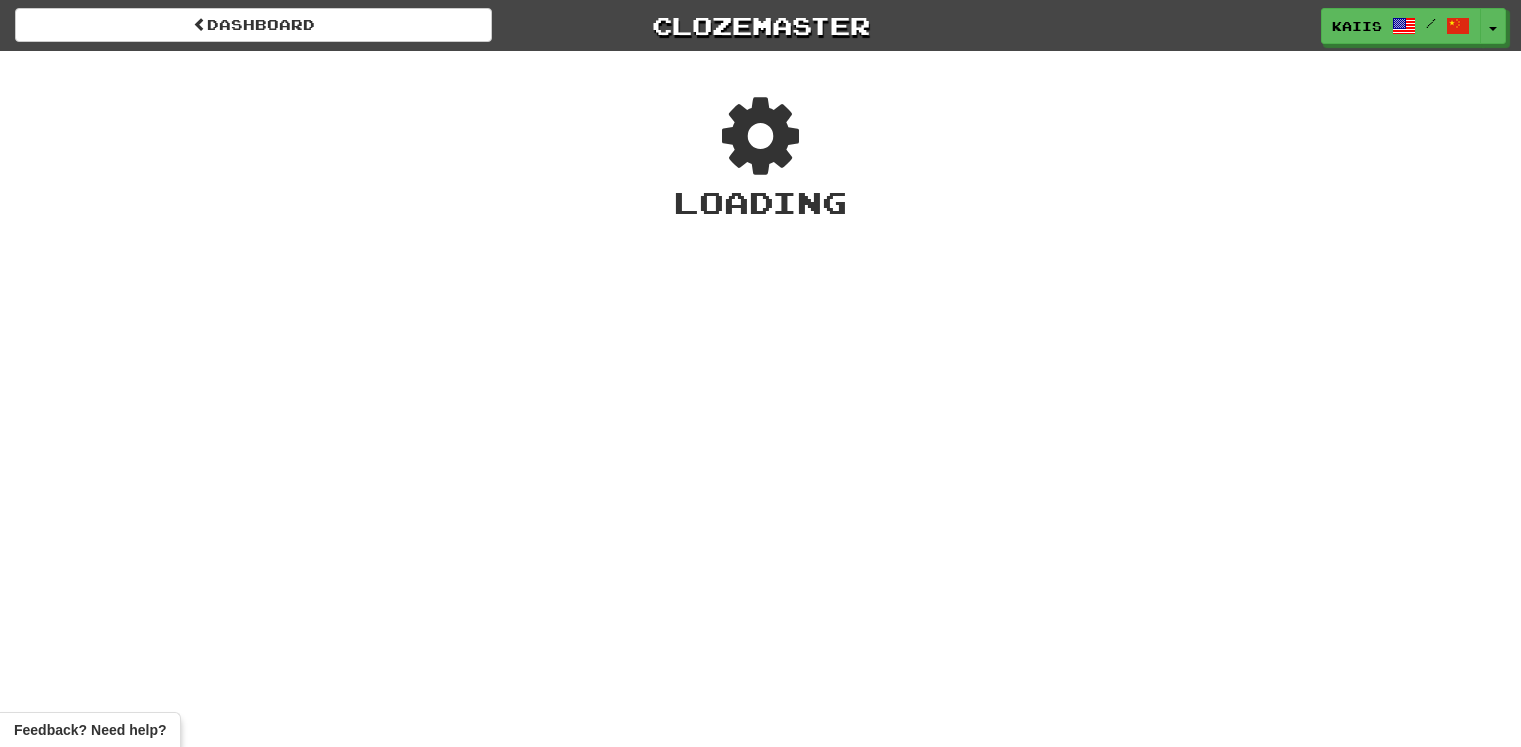 scroll, scrollTop: 0, scrollLeft: 0, axis: both 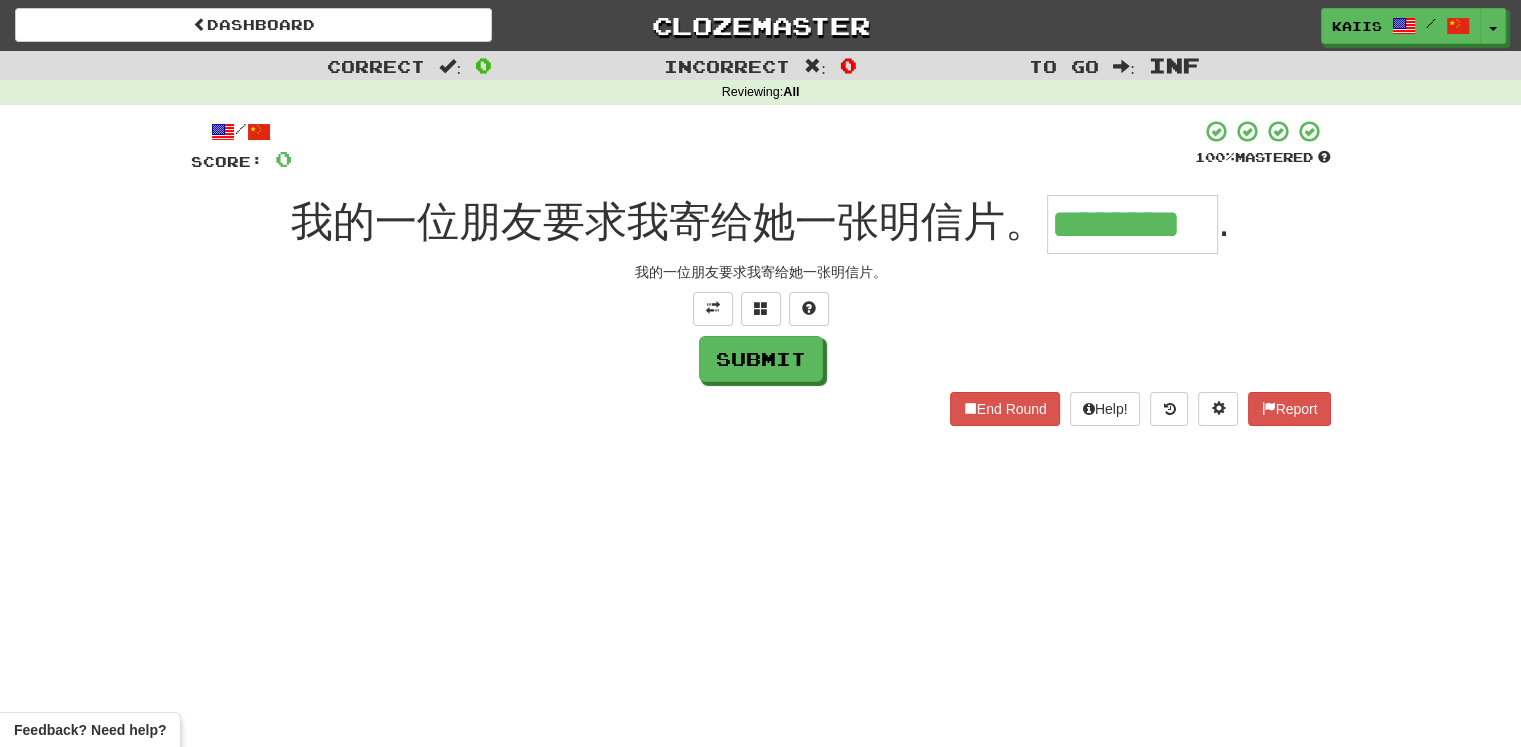 type on "********" 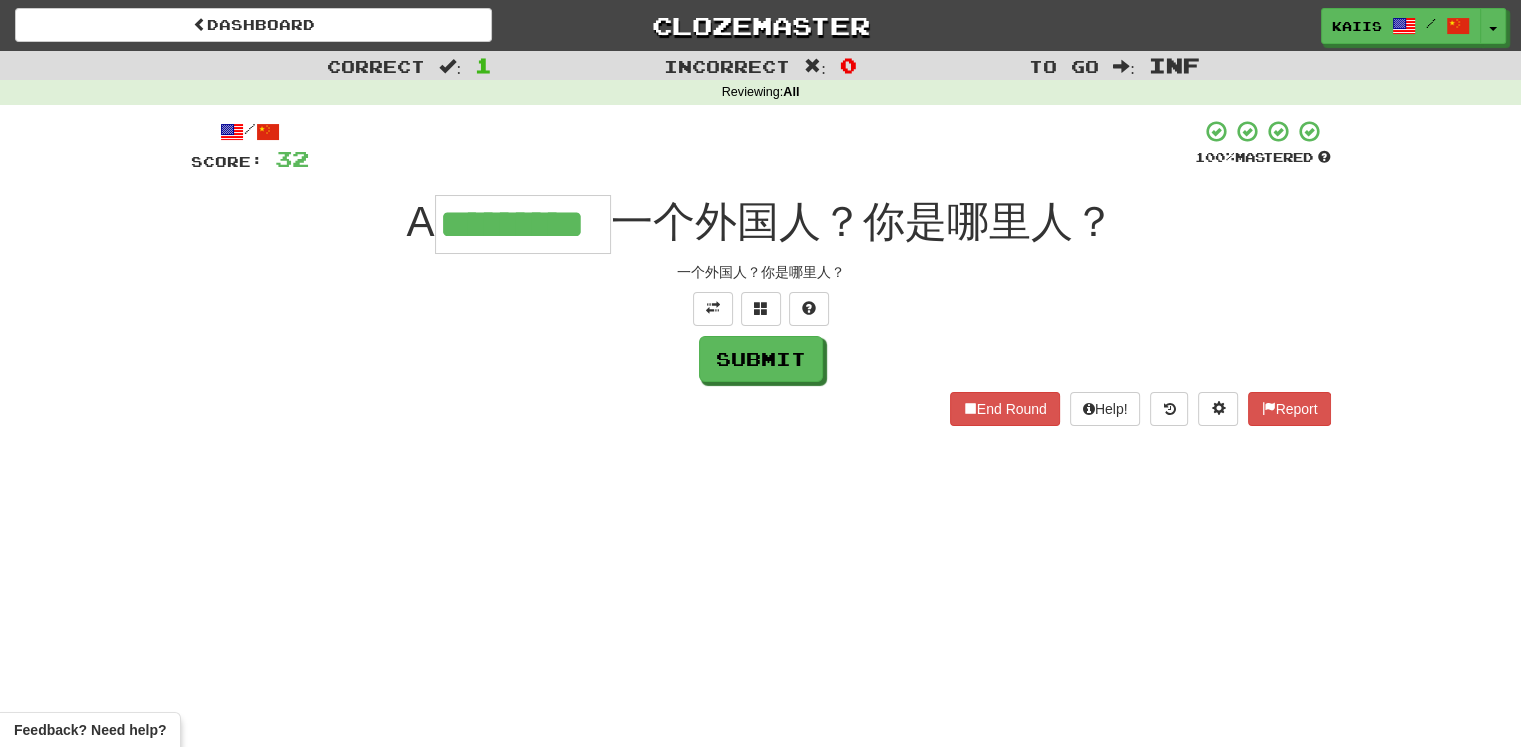 type on "*********" 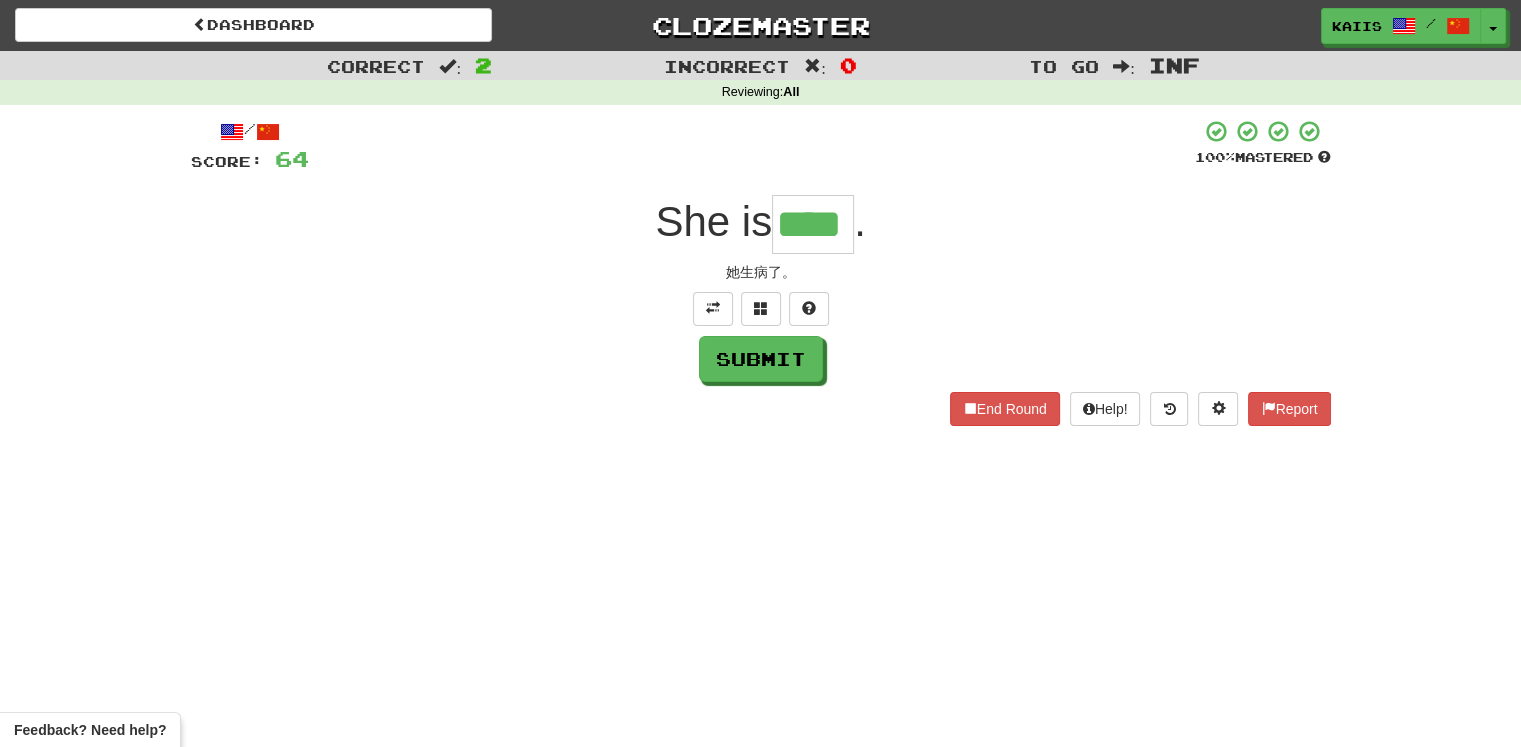 type on "****" 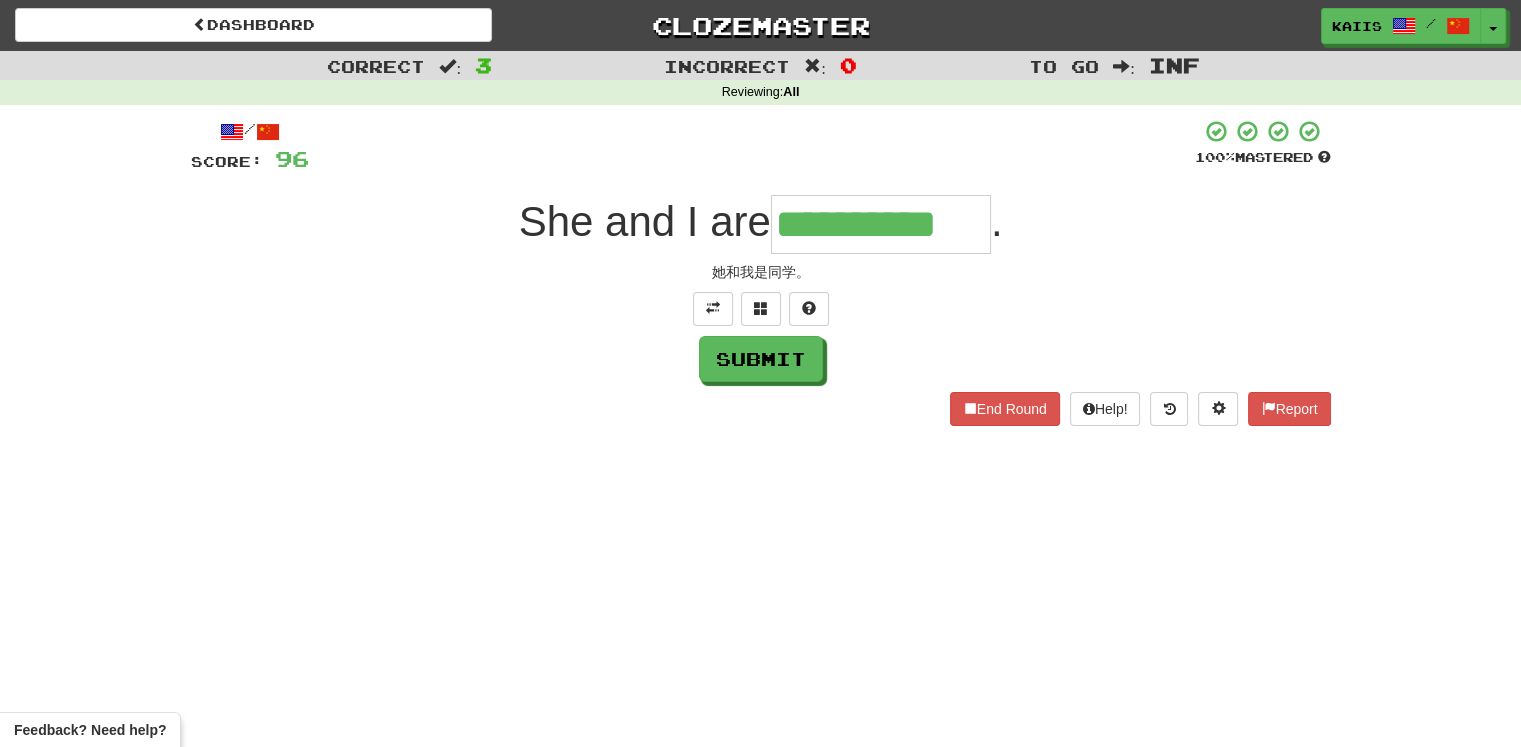 type on "**********" 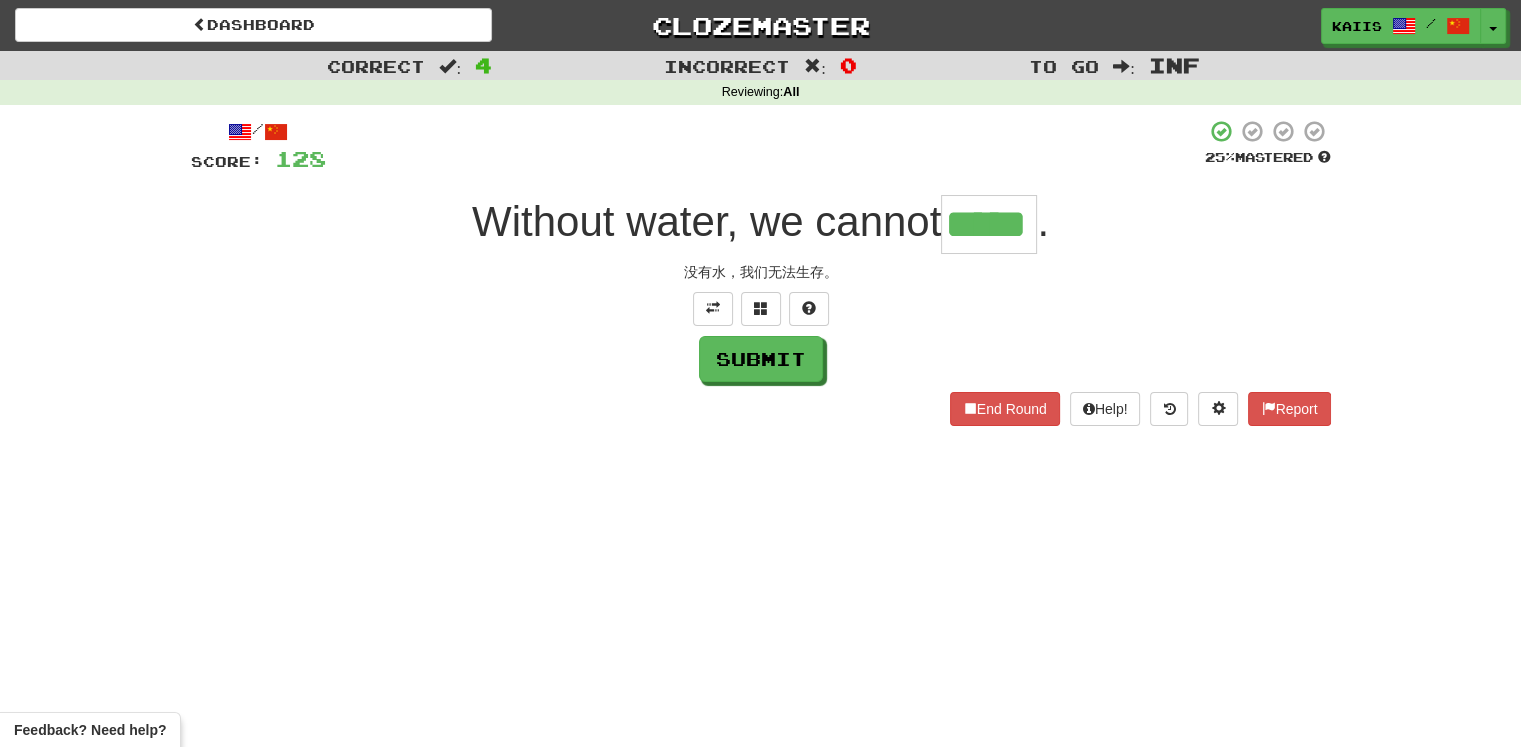 type on "*****" 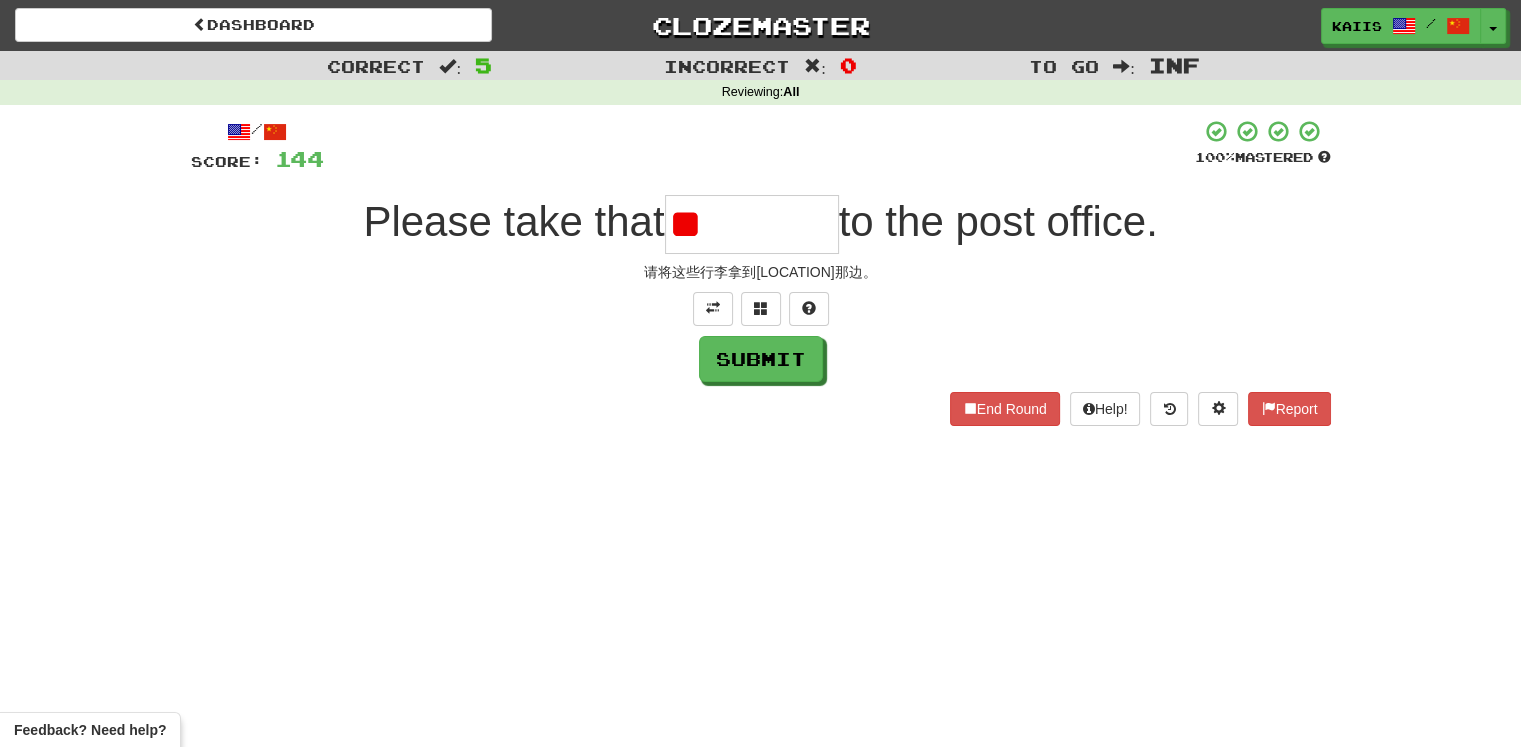 type on "*" 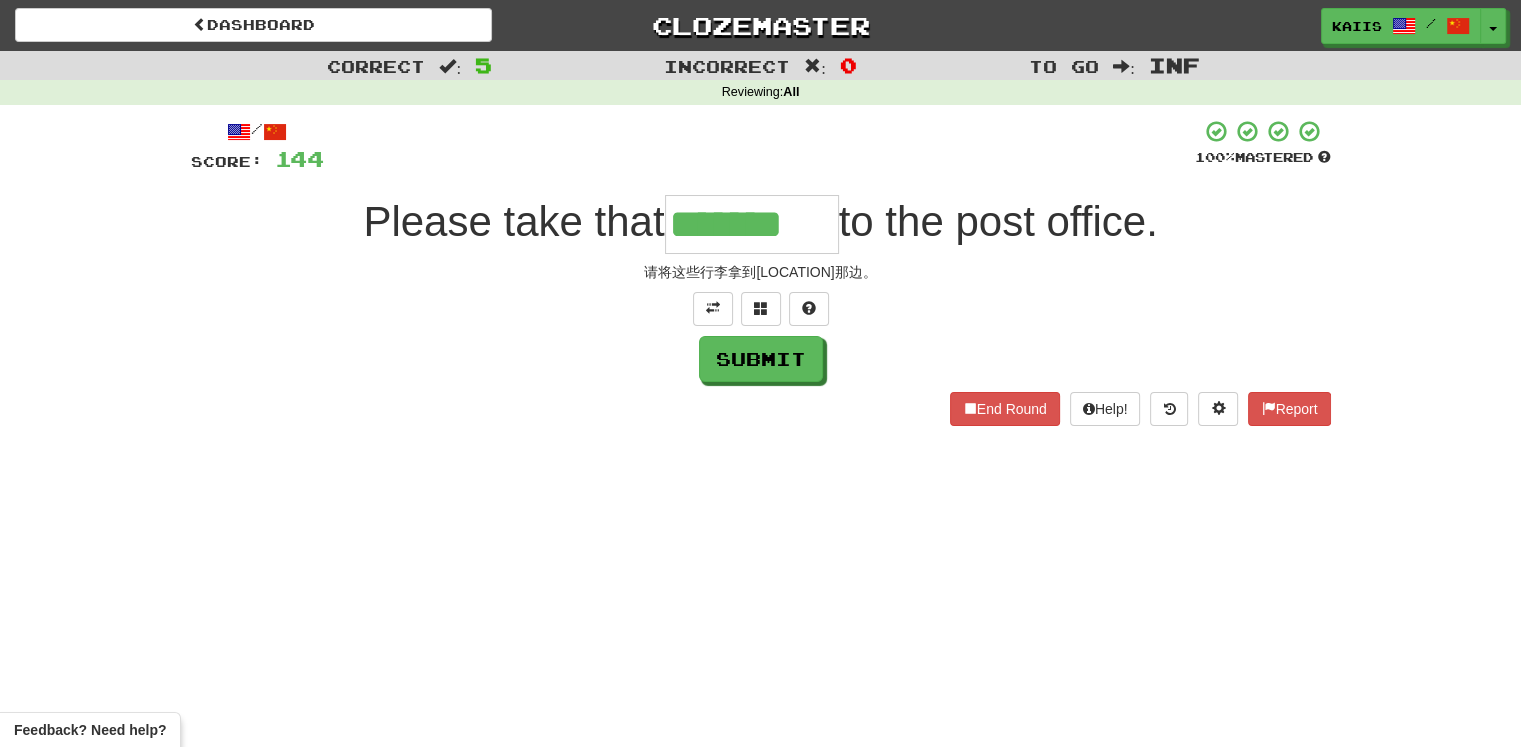 type on "*******" 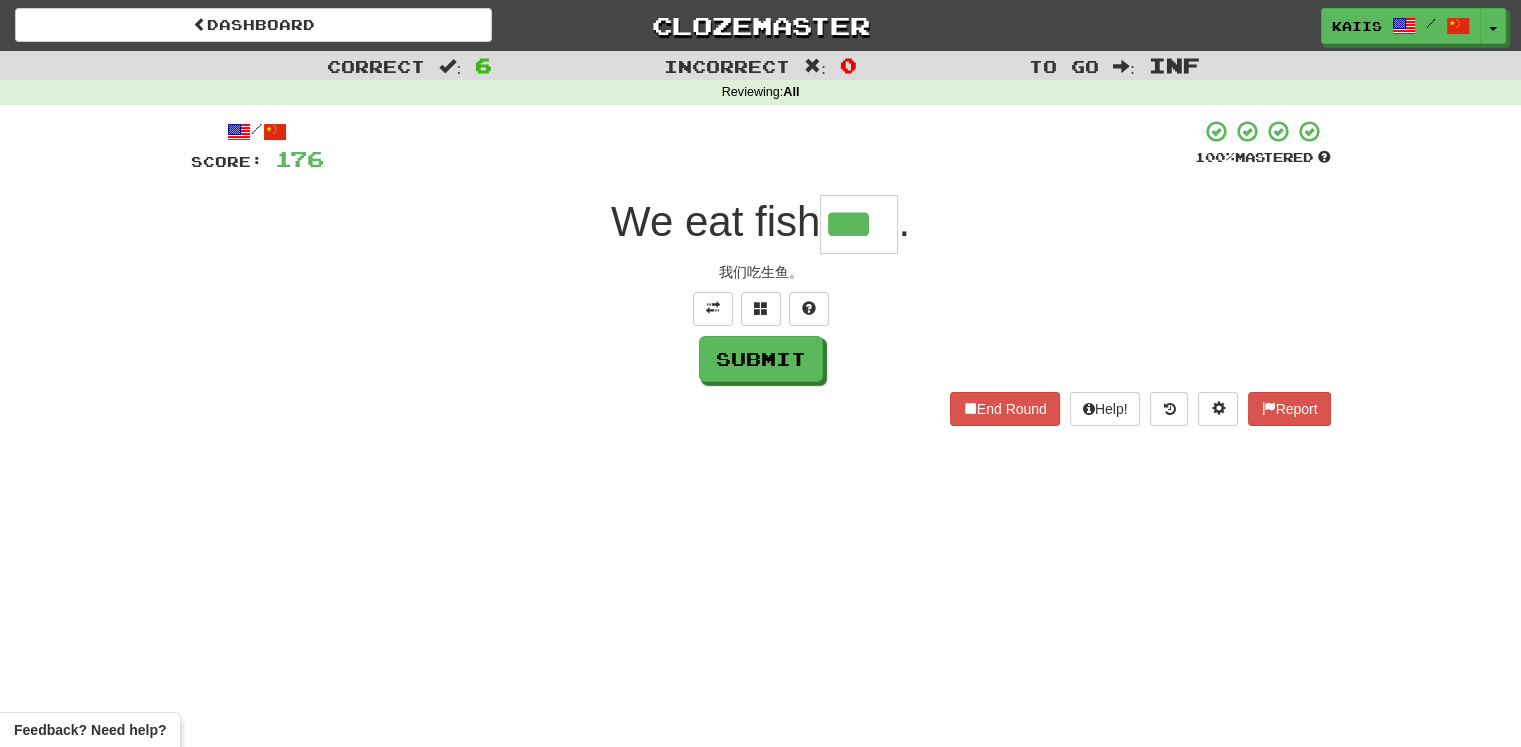 type on "***" 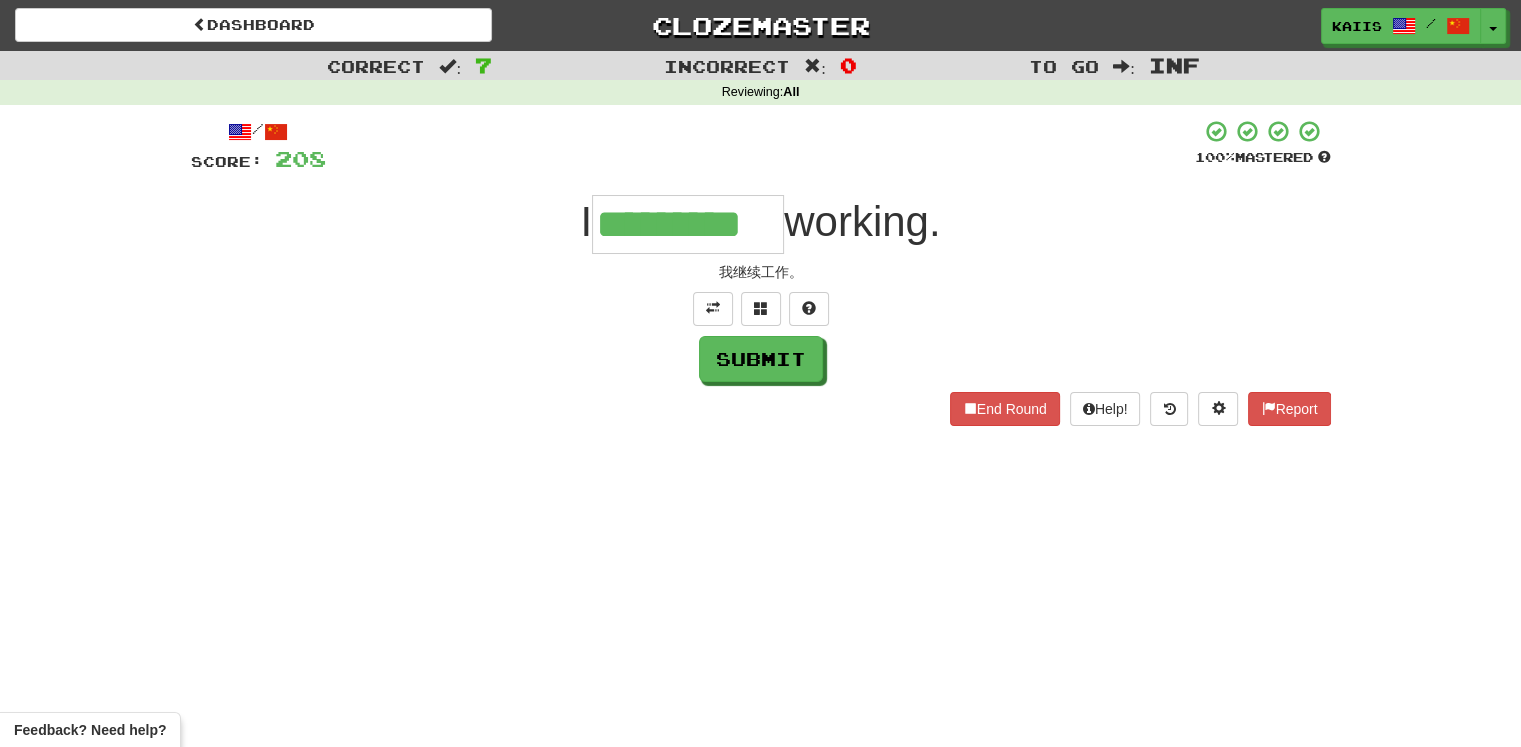 type on "*********" 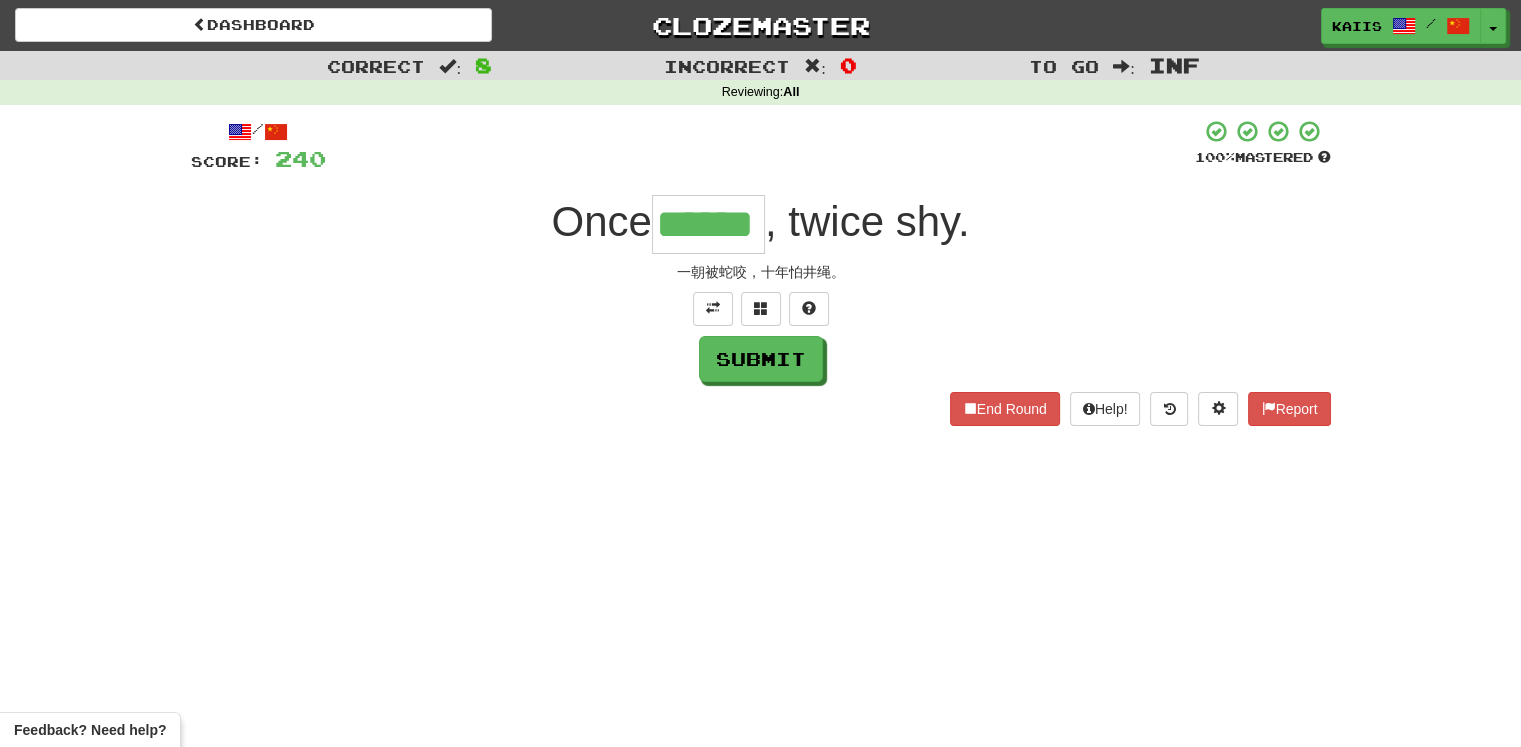 type on "******" 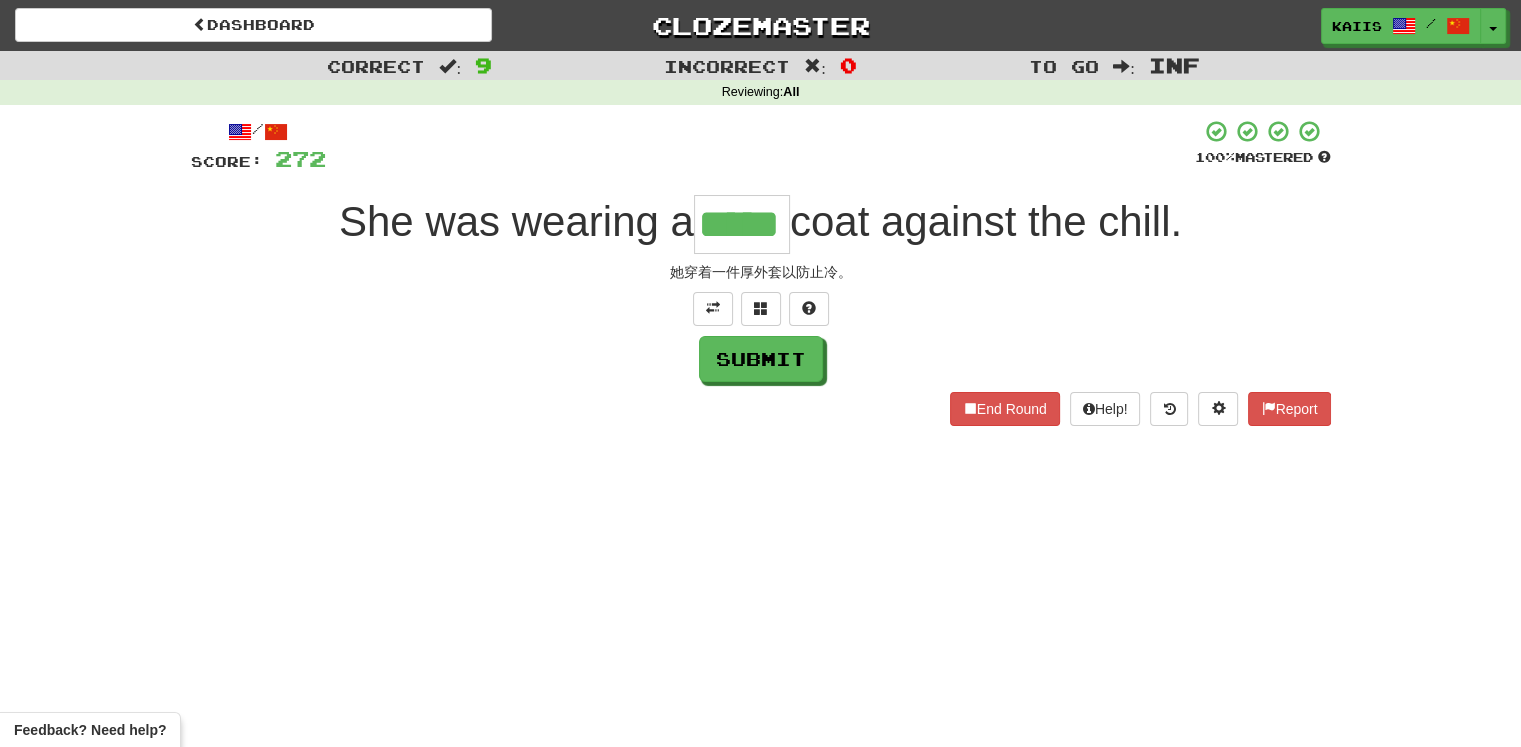 type on "*****" 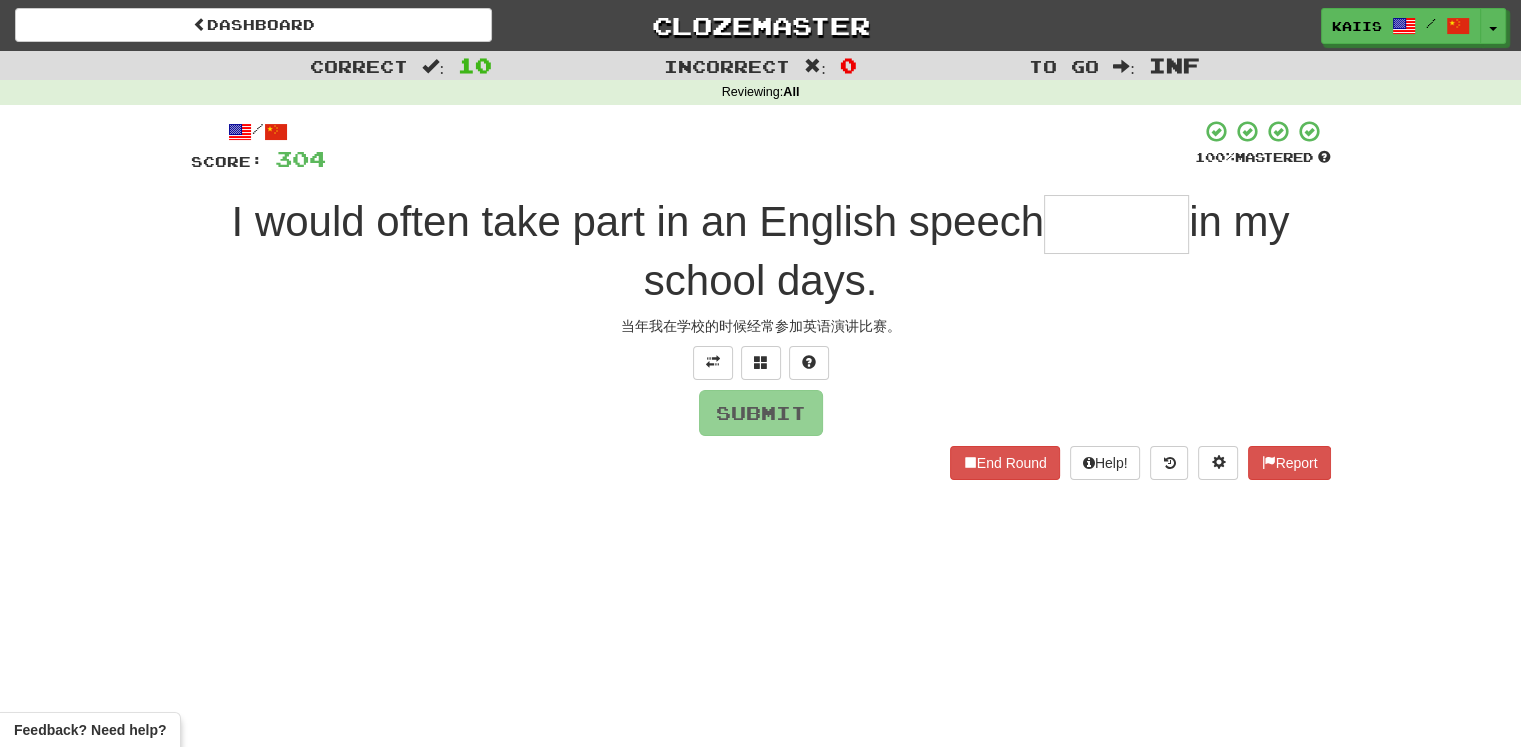 type on "*" 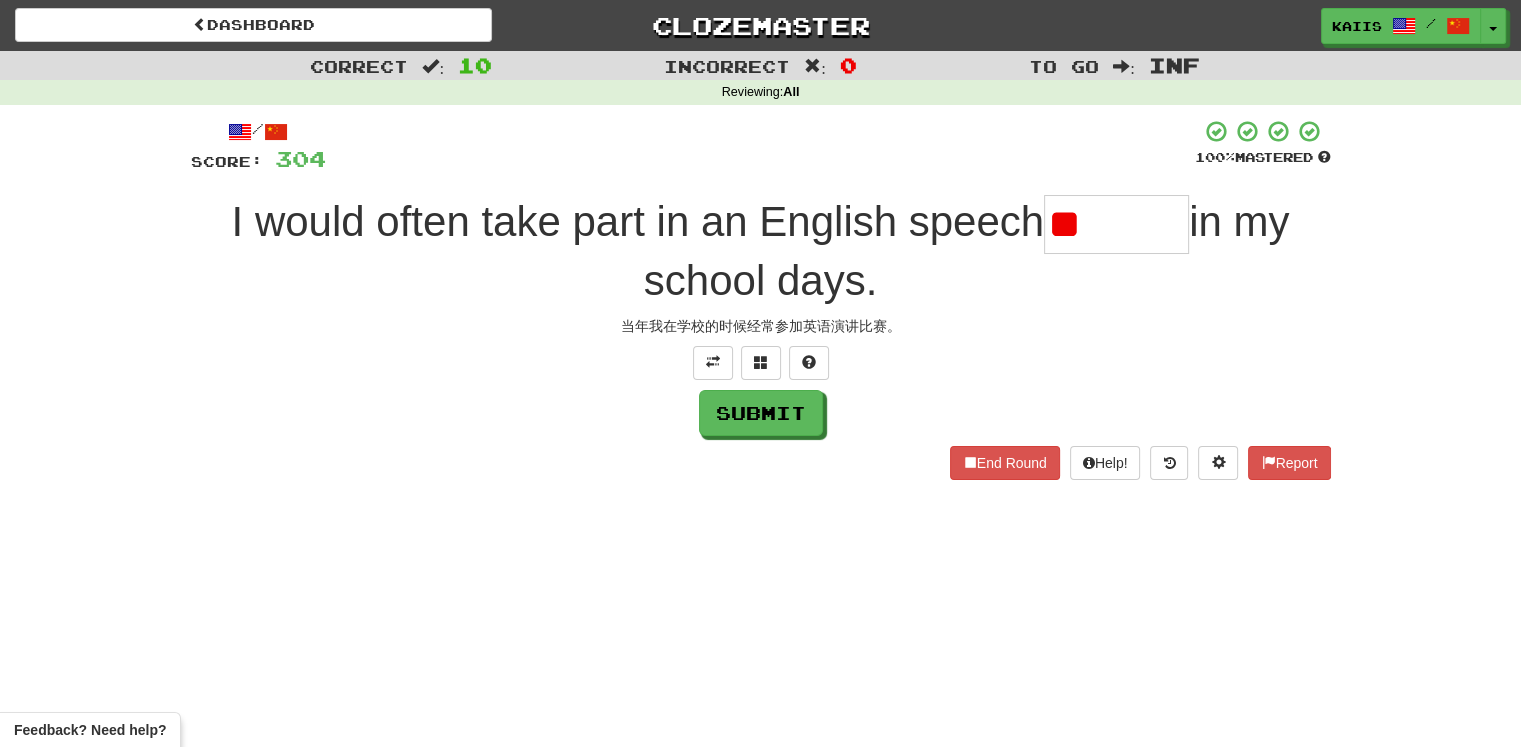 type on "*" 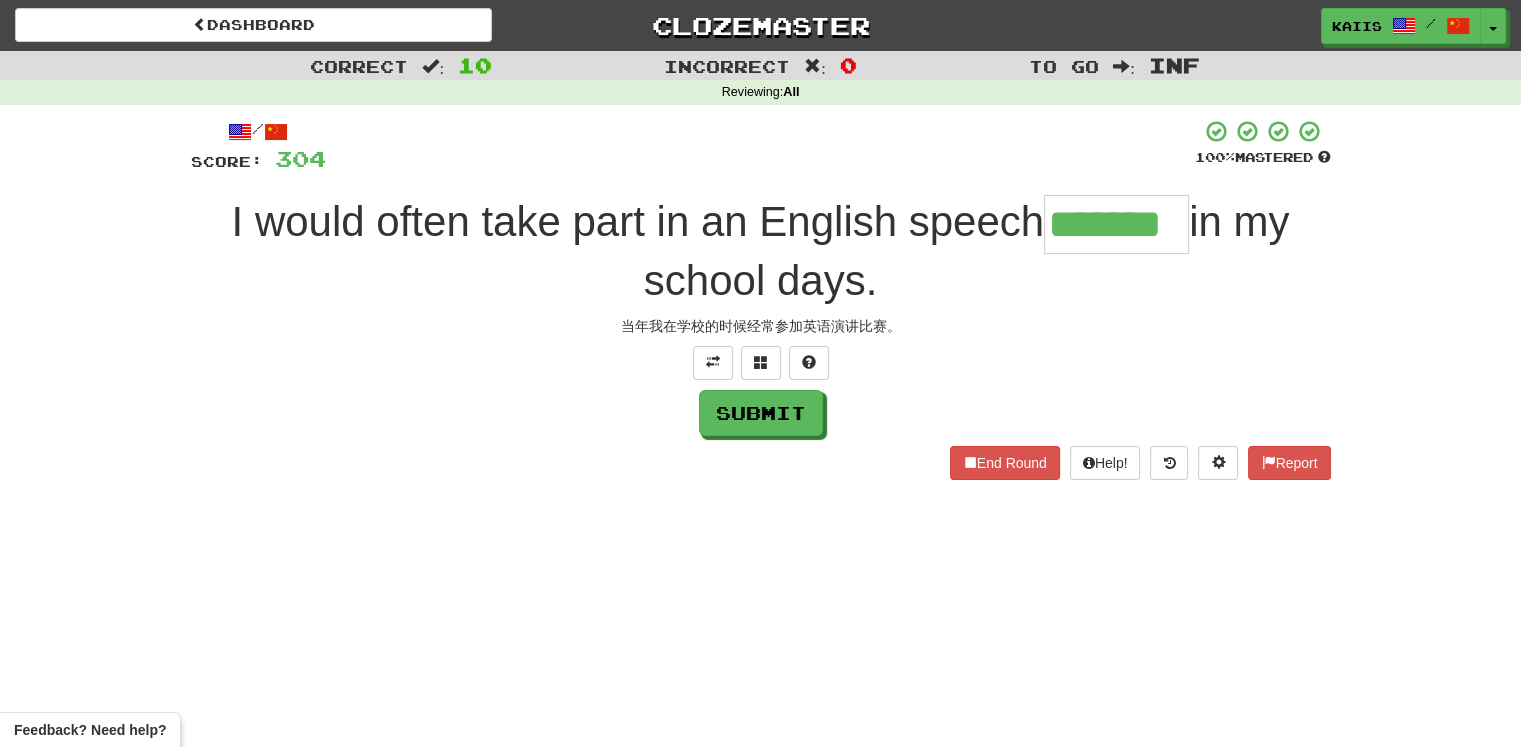 type on "*******" 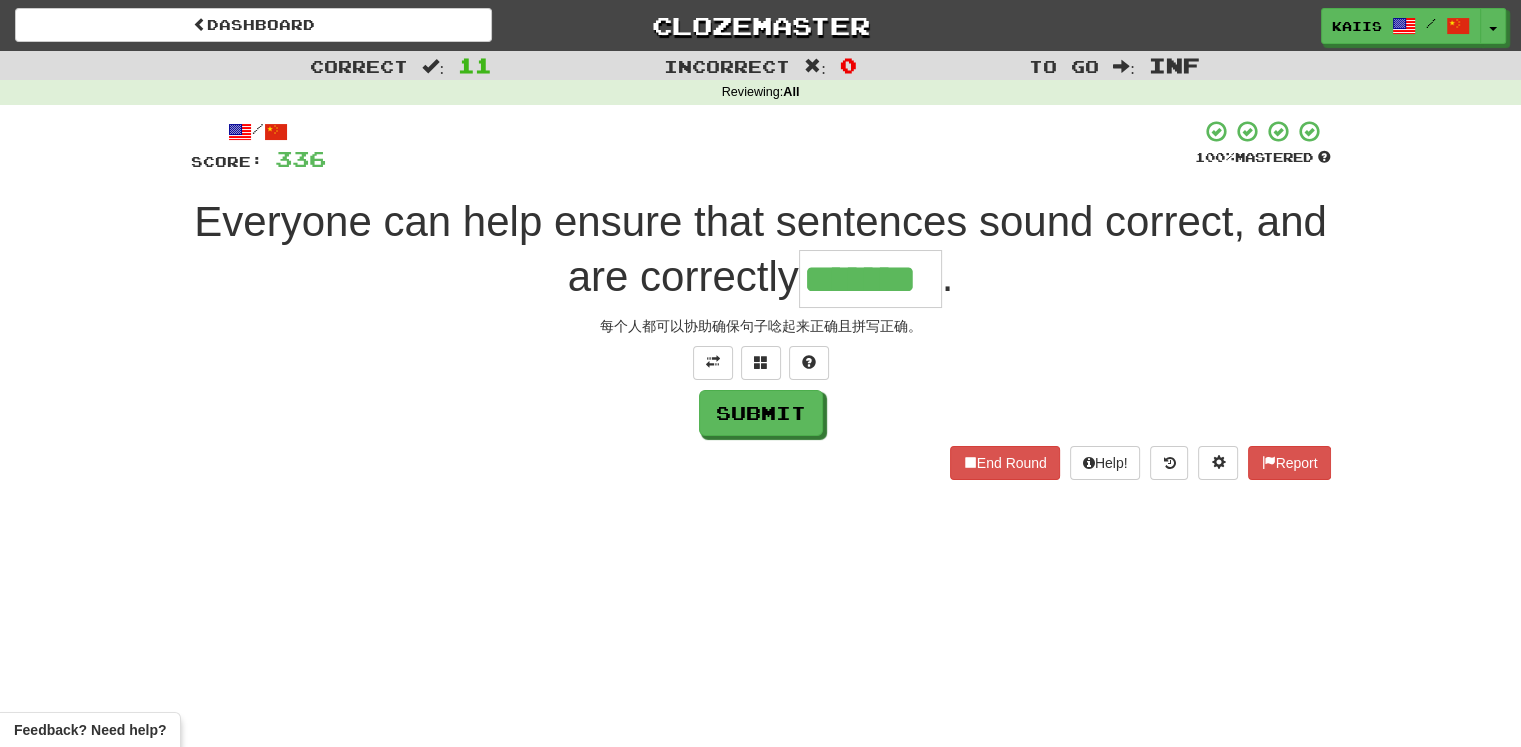 type on "*******" 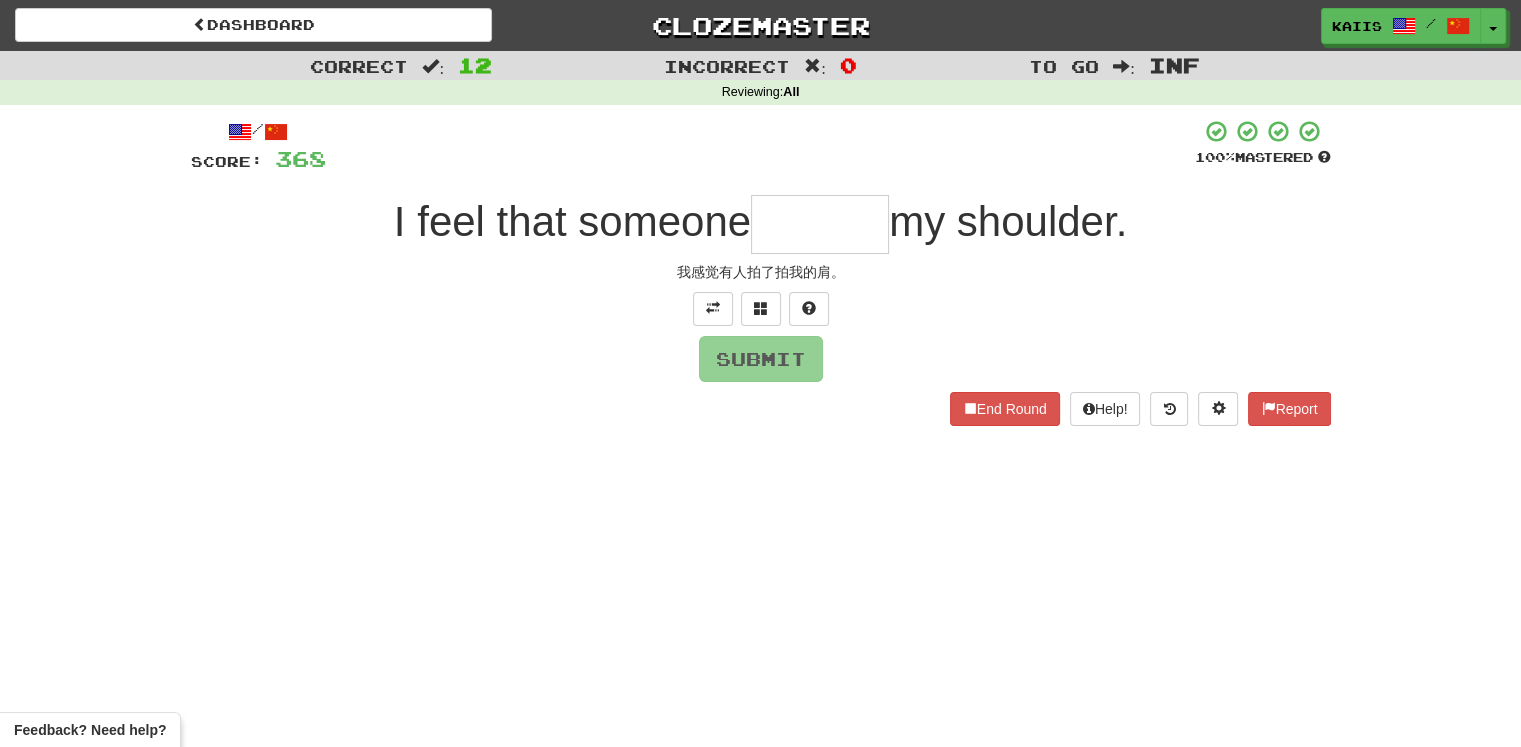 type on "*" 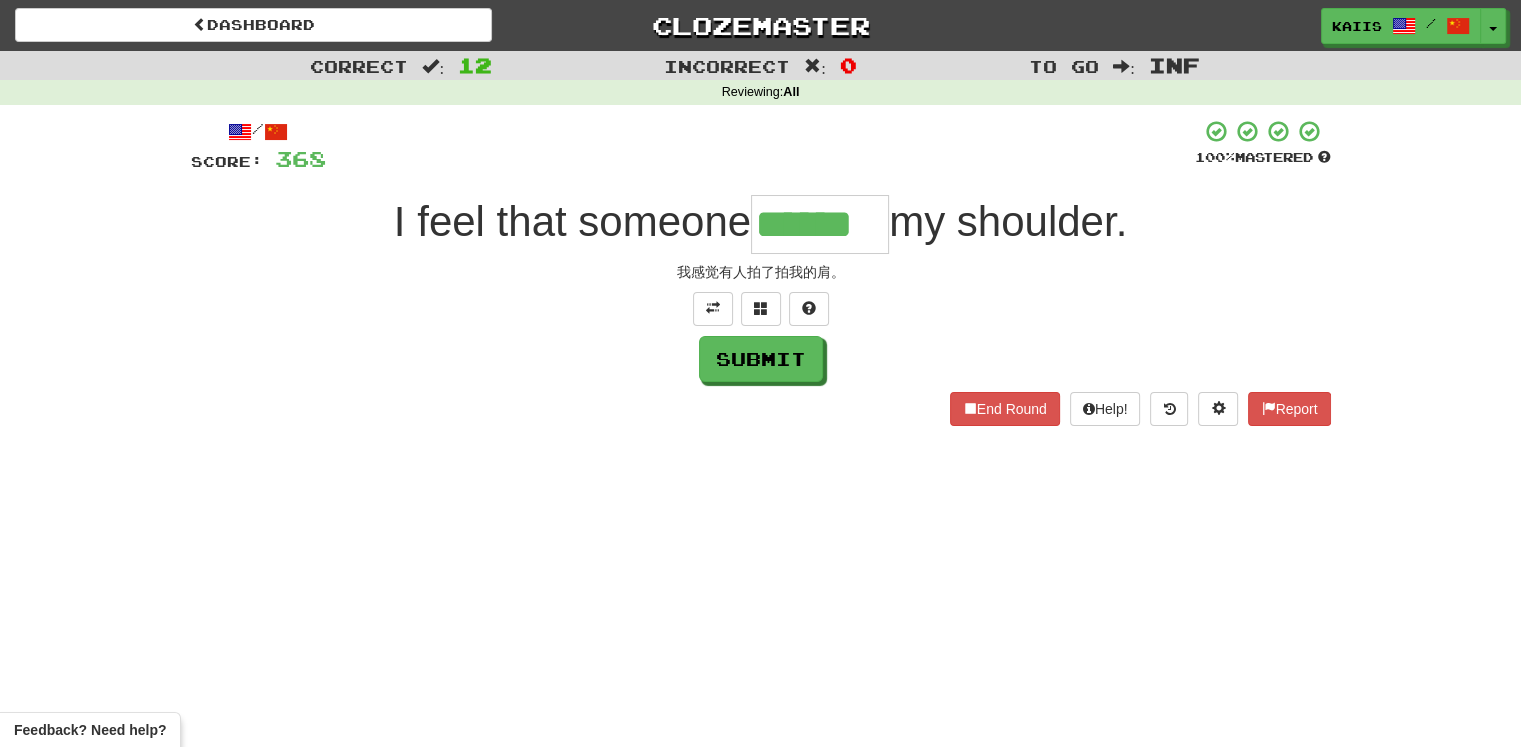 type on "******" 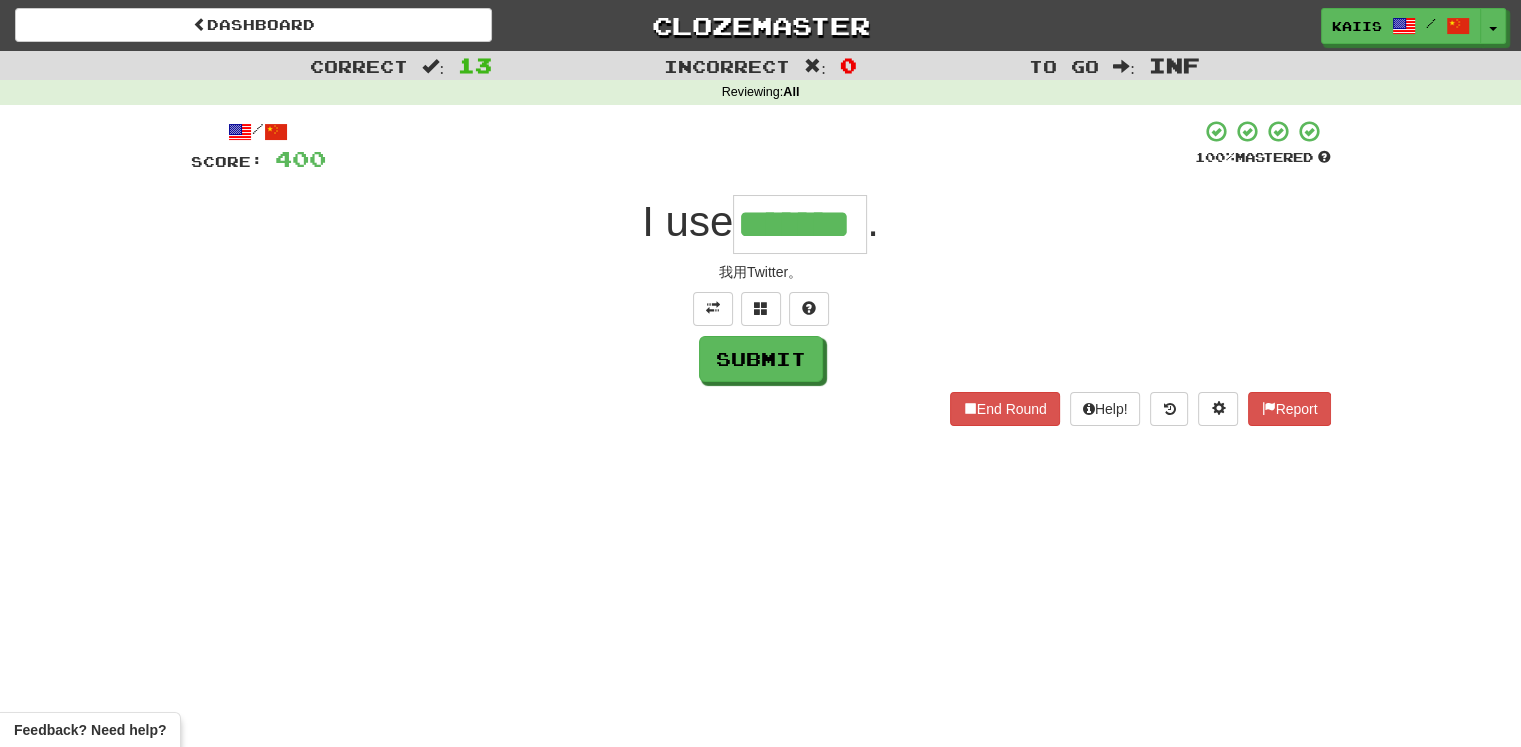 type on "*******" 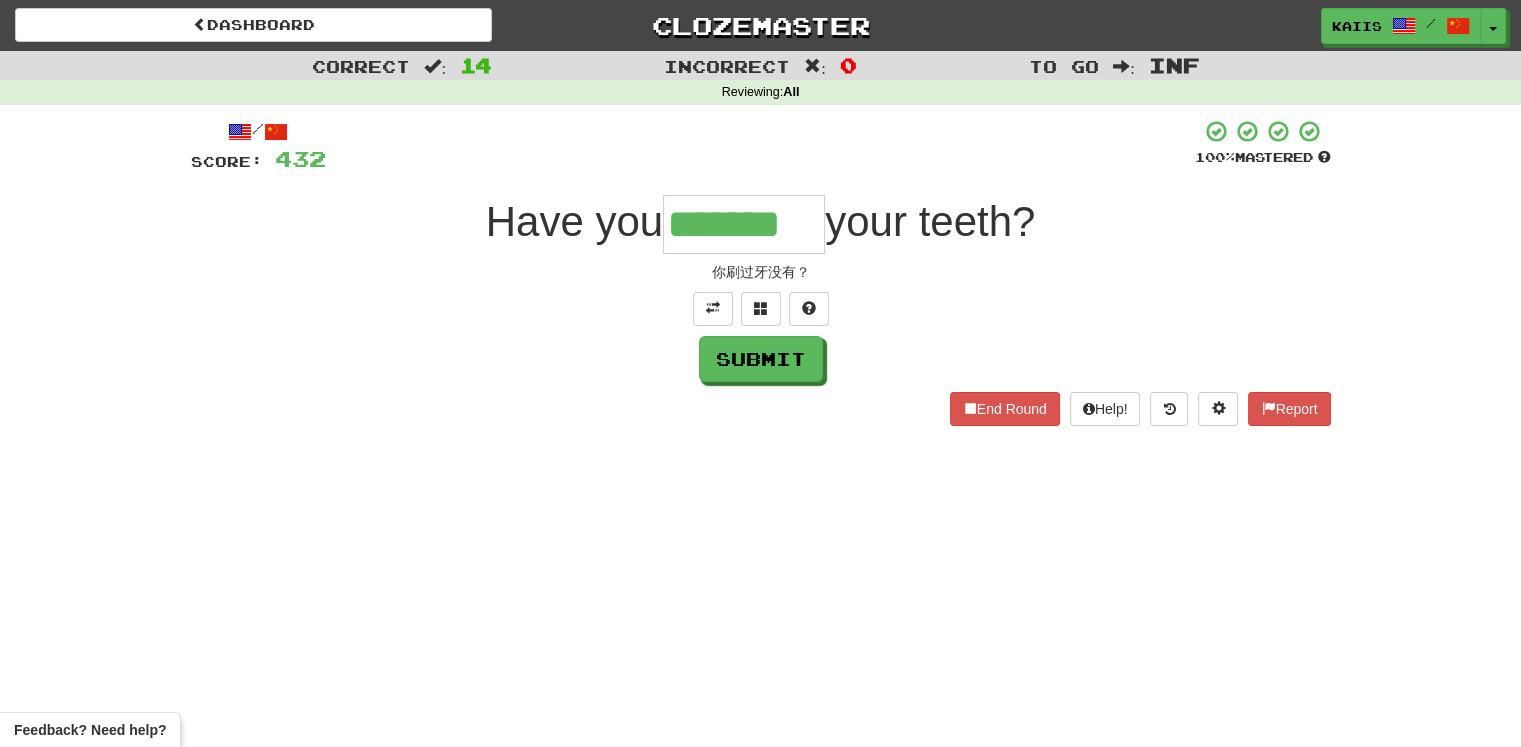 type on "*******" 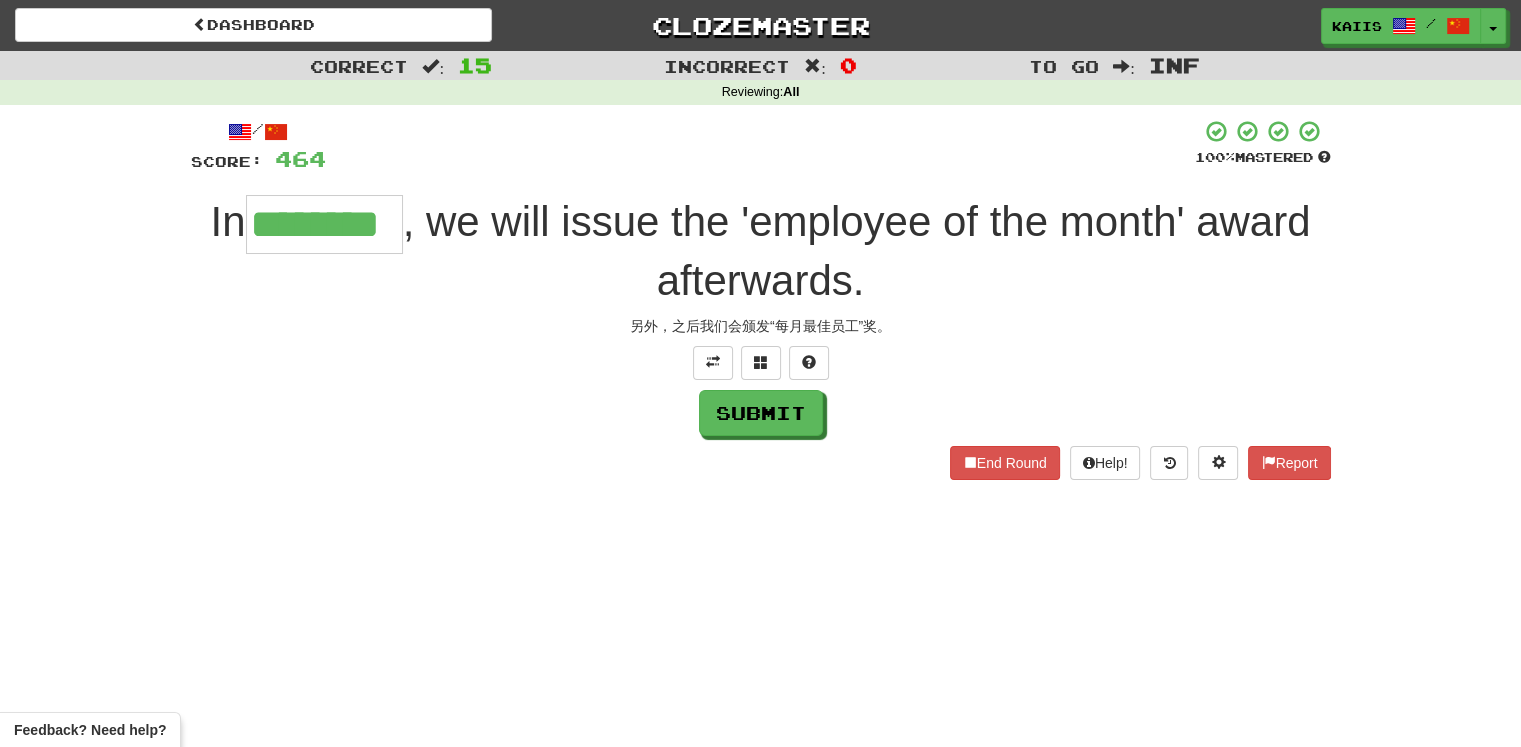 type on "********" 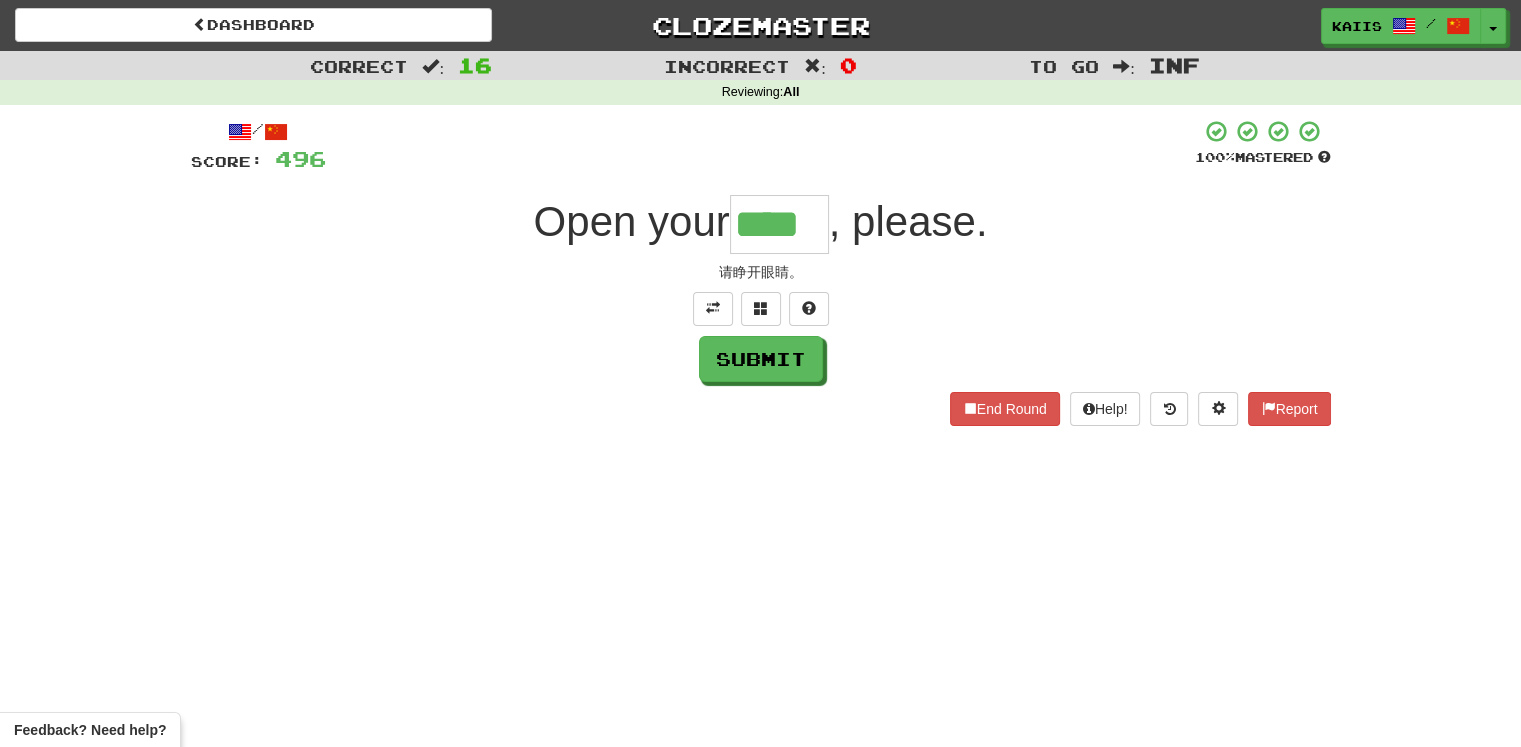 type on "****" 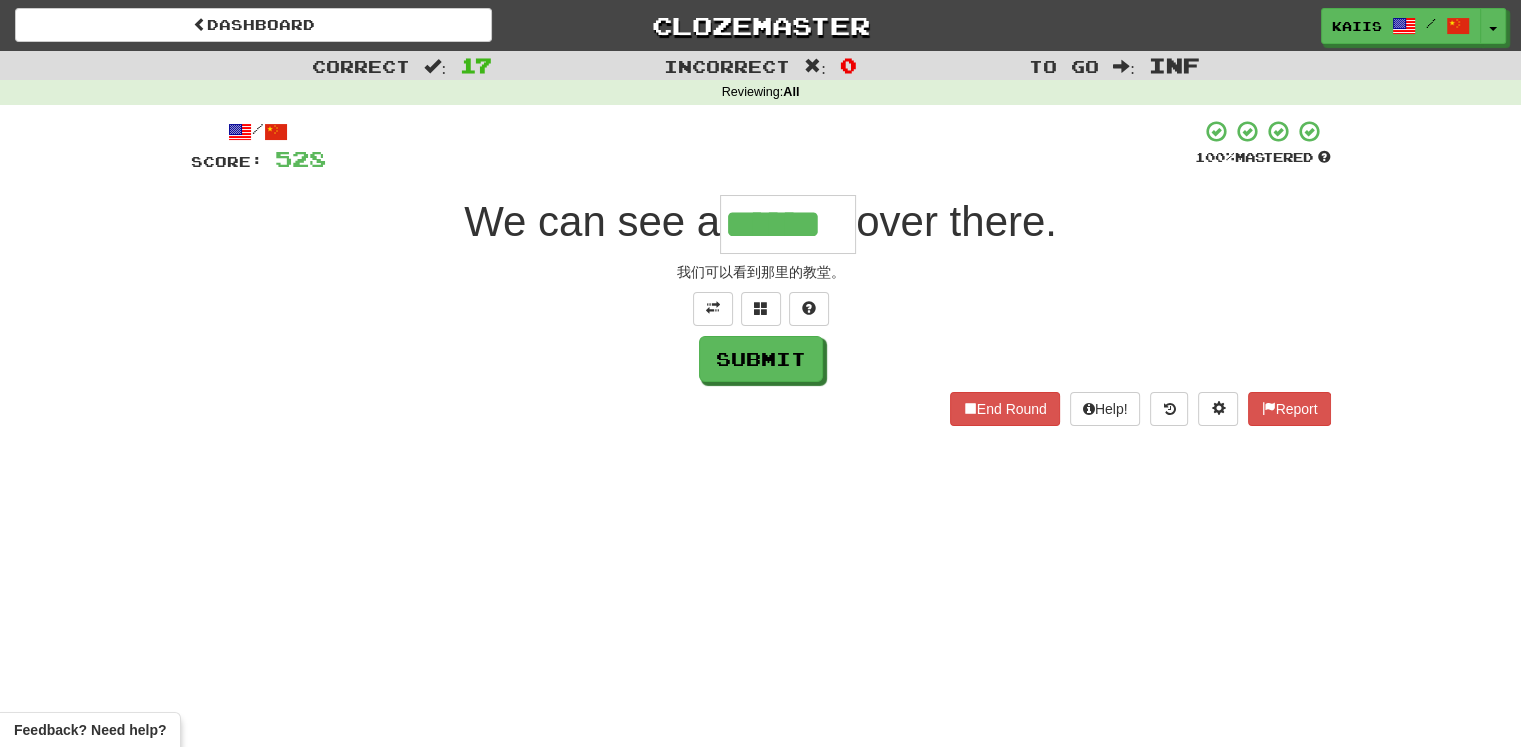 type on "******" 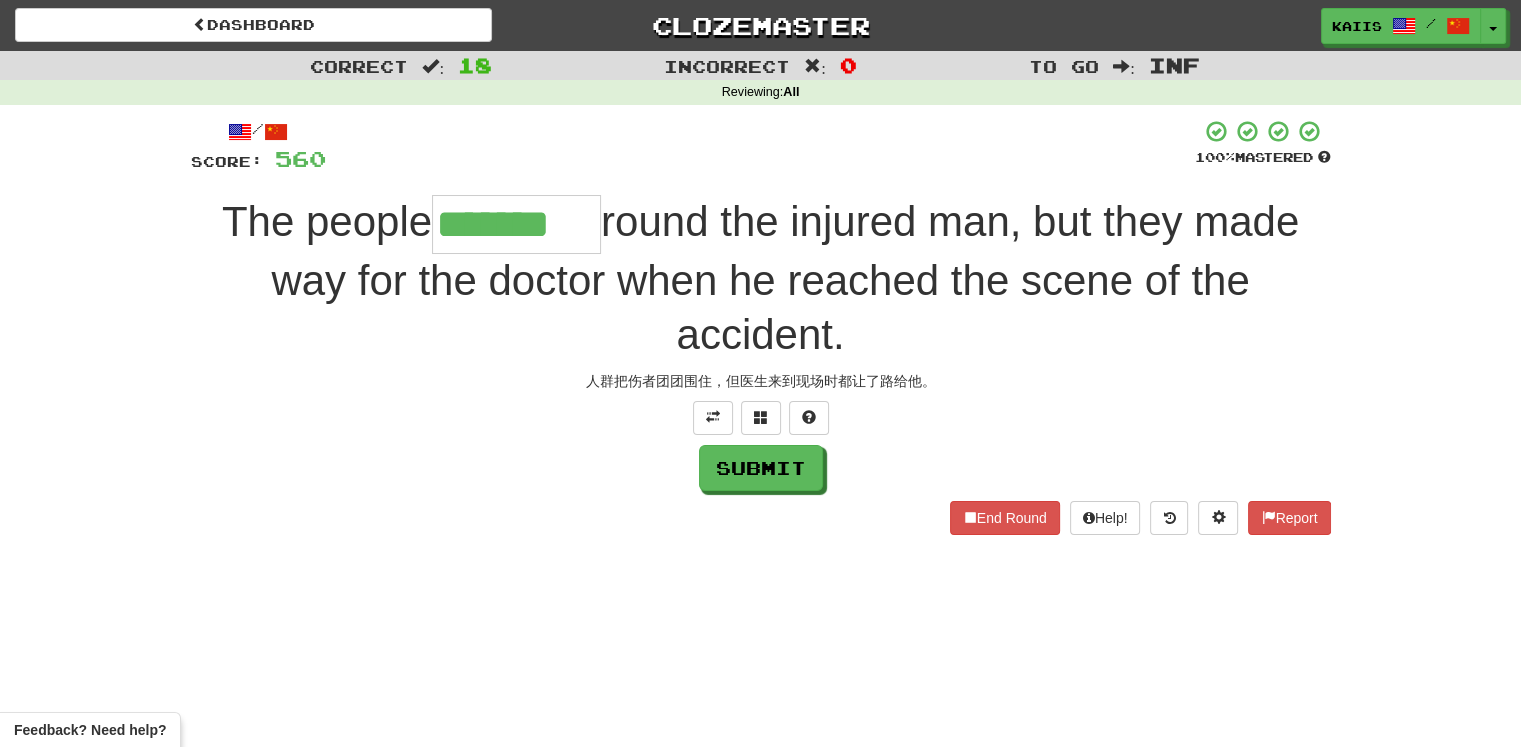 type on "*******" 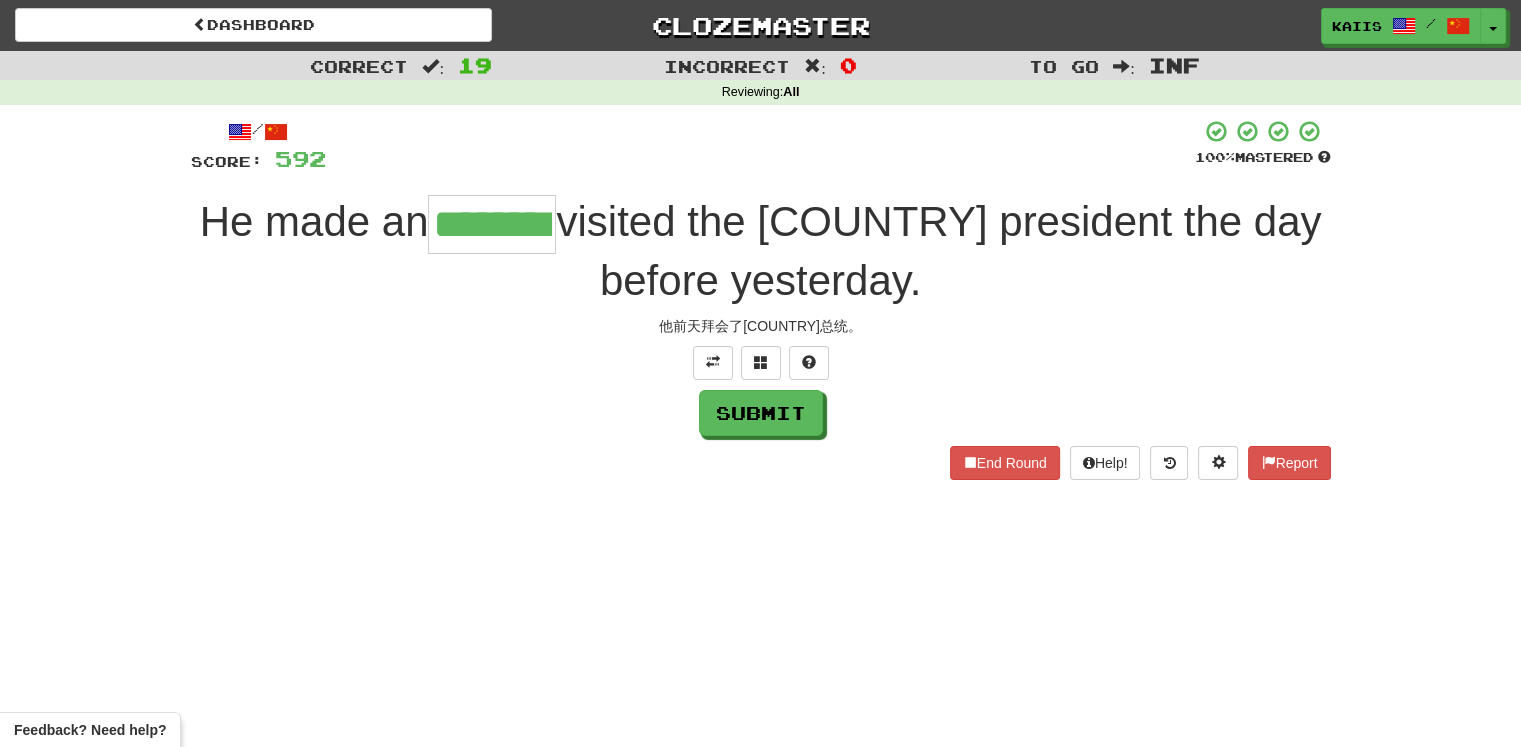 type on "********" 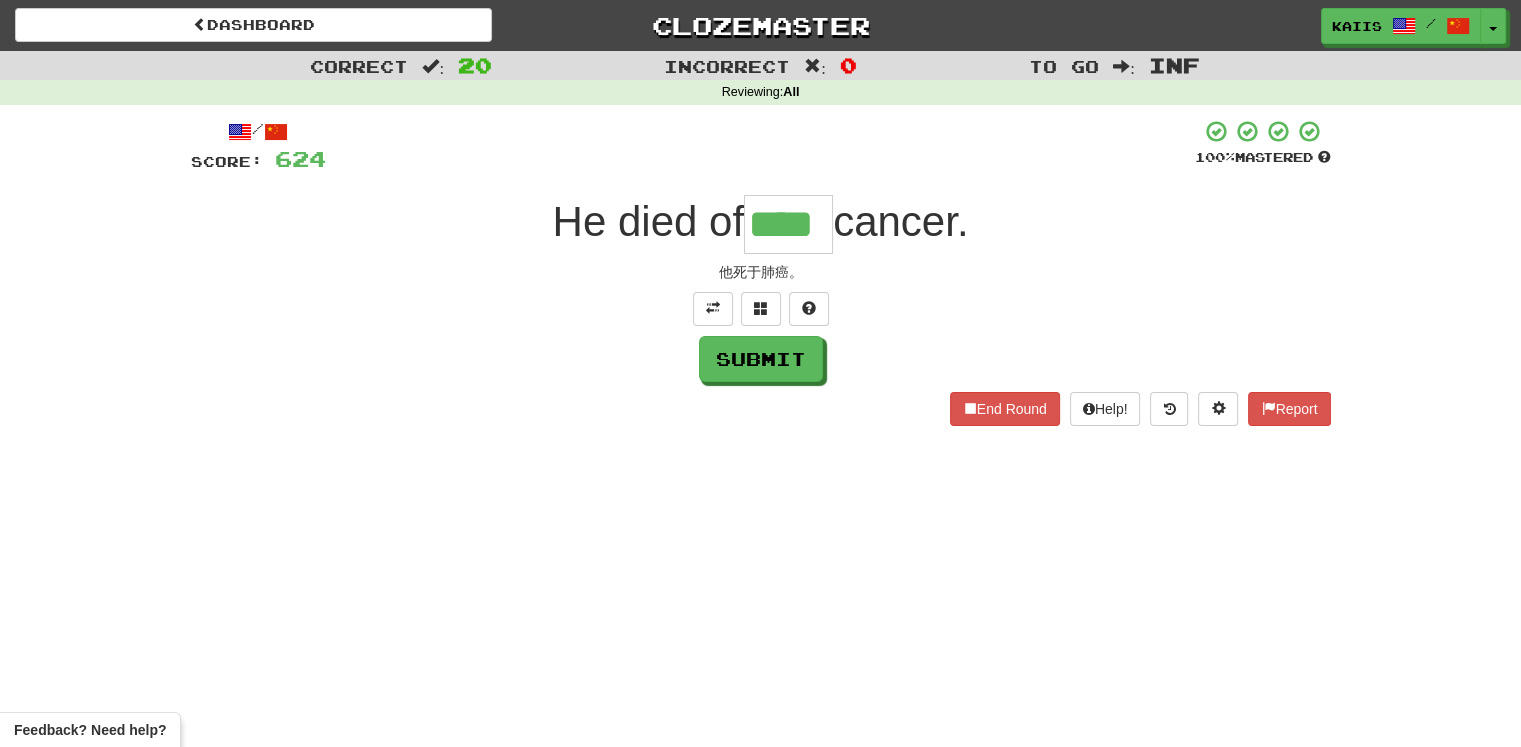 type on "****" 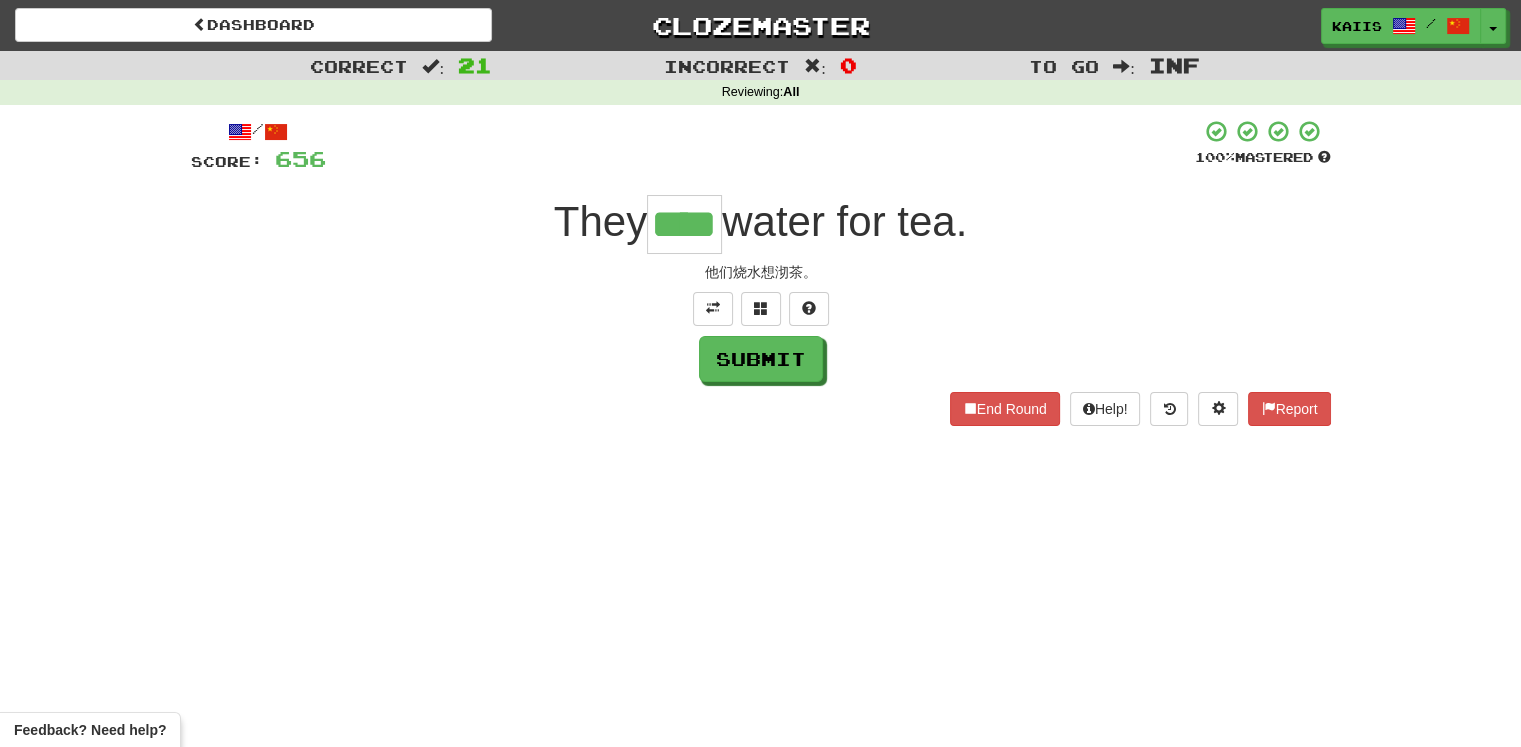 type on "****" 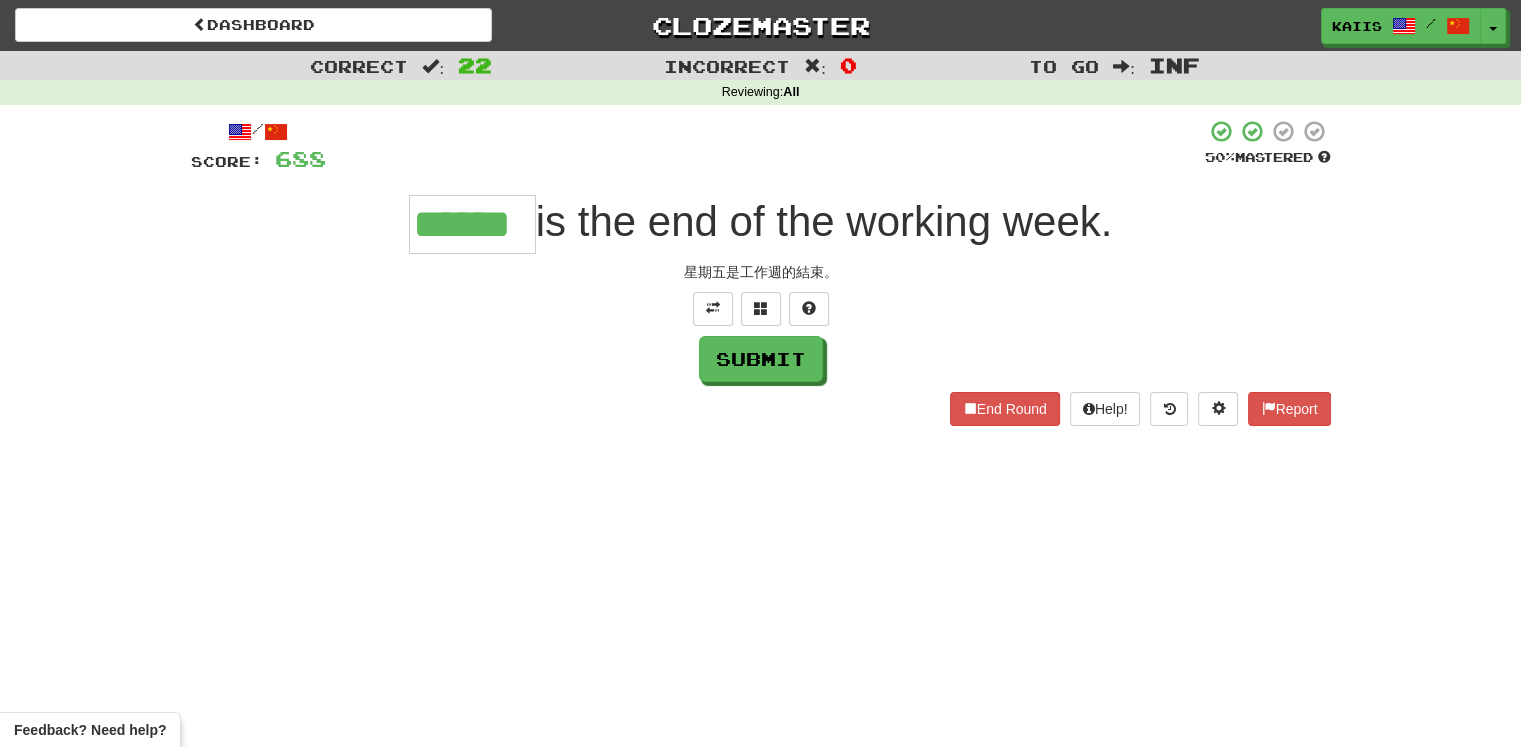 type on "******" 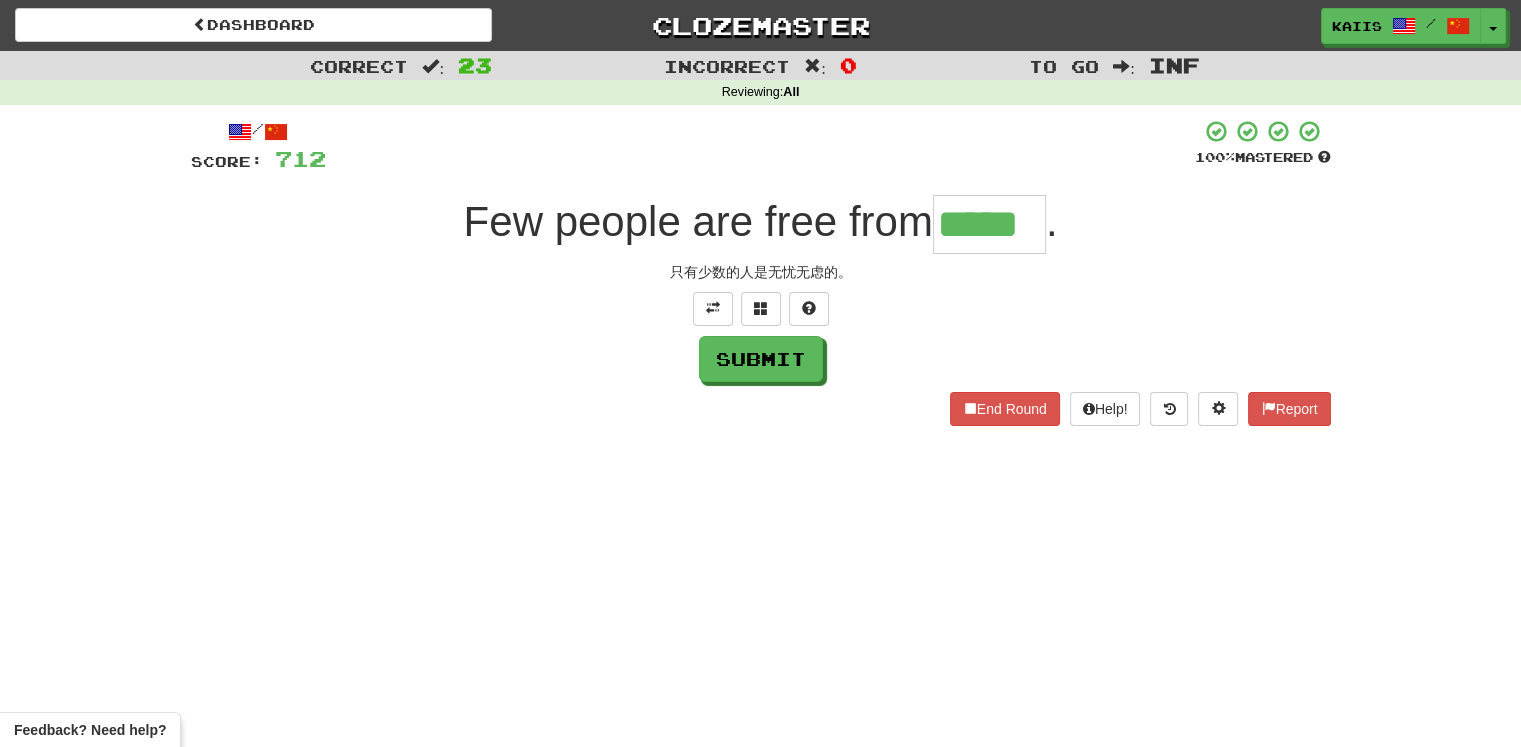 type on "*****" 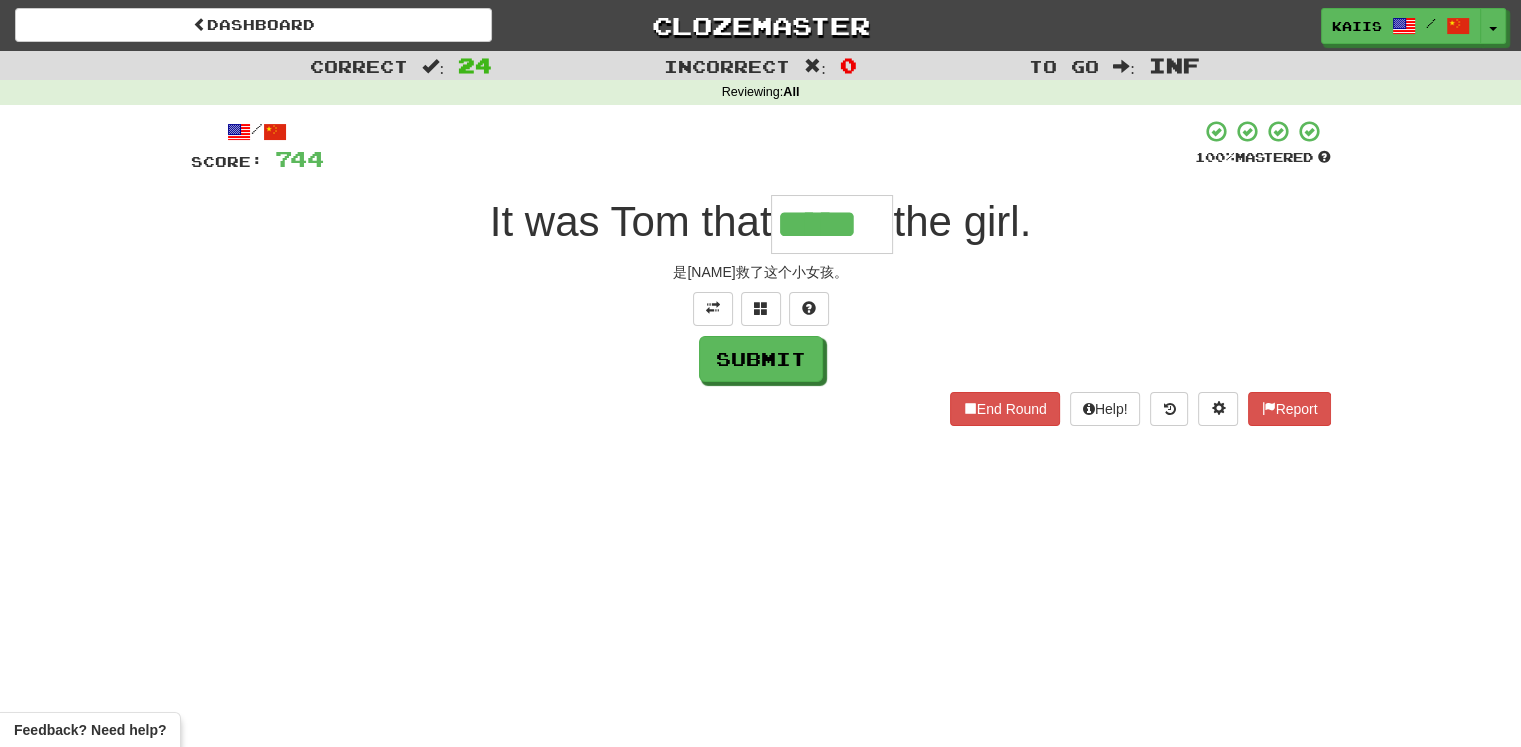 type on "*****" 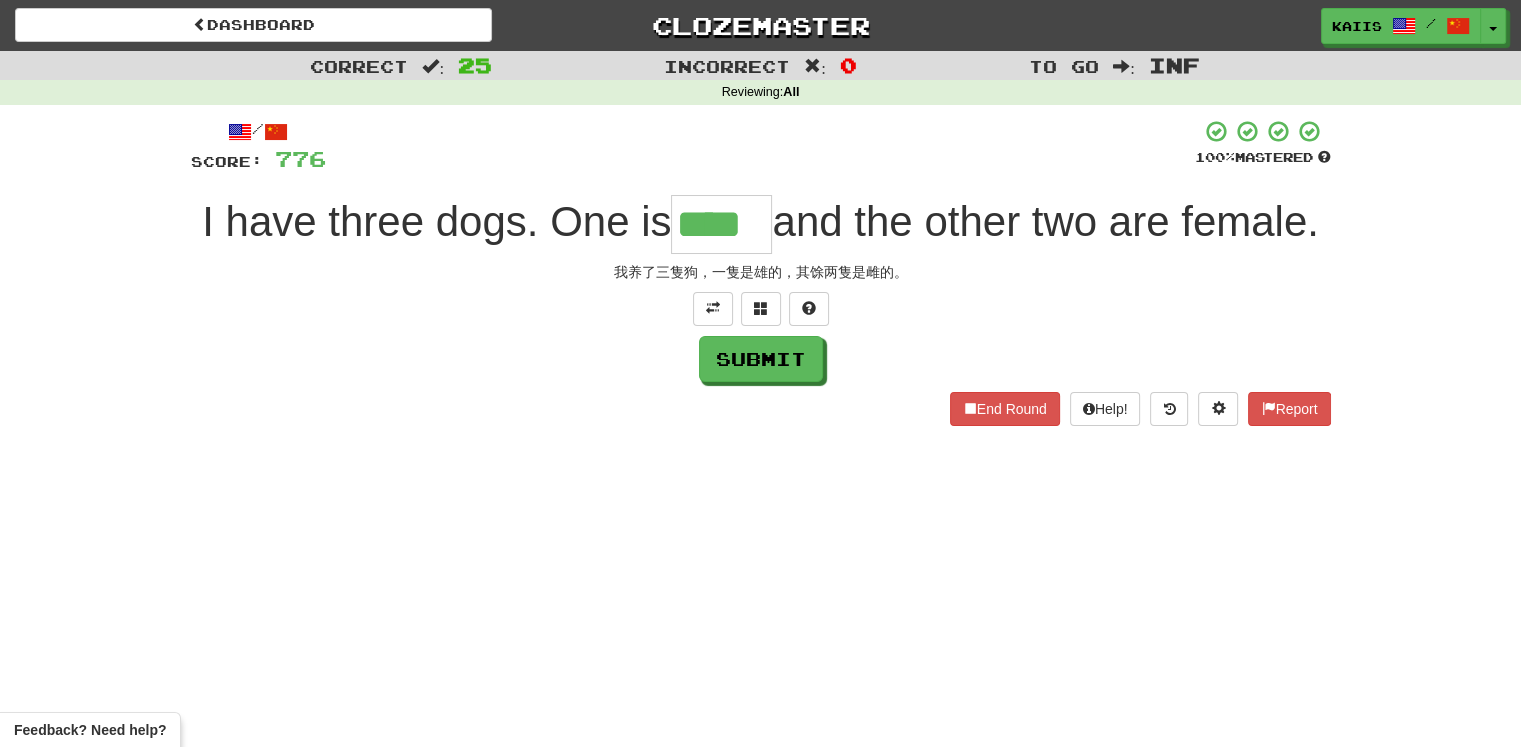 type on "****" 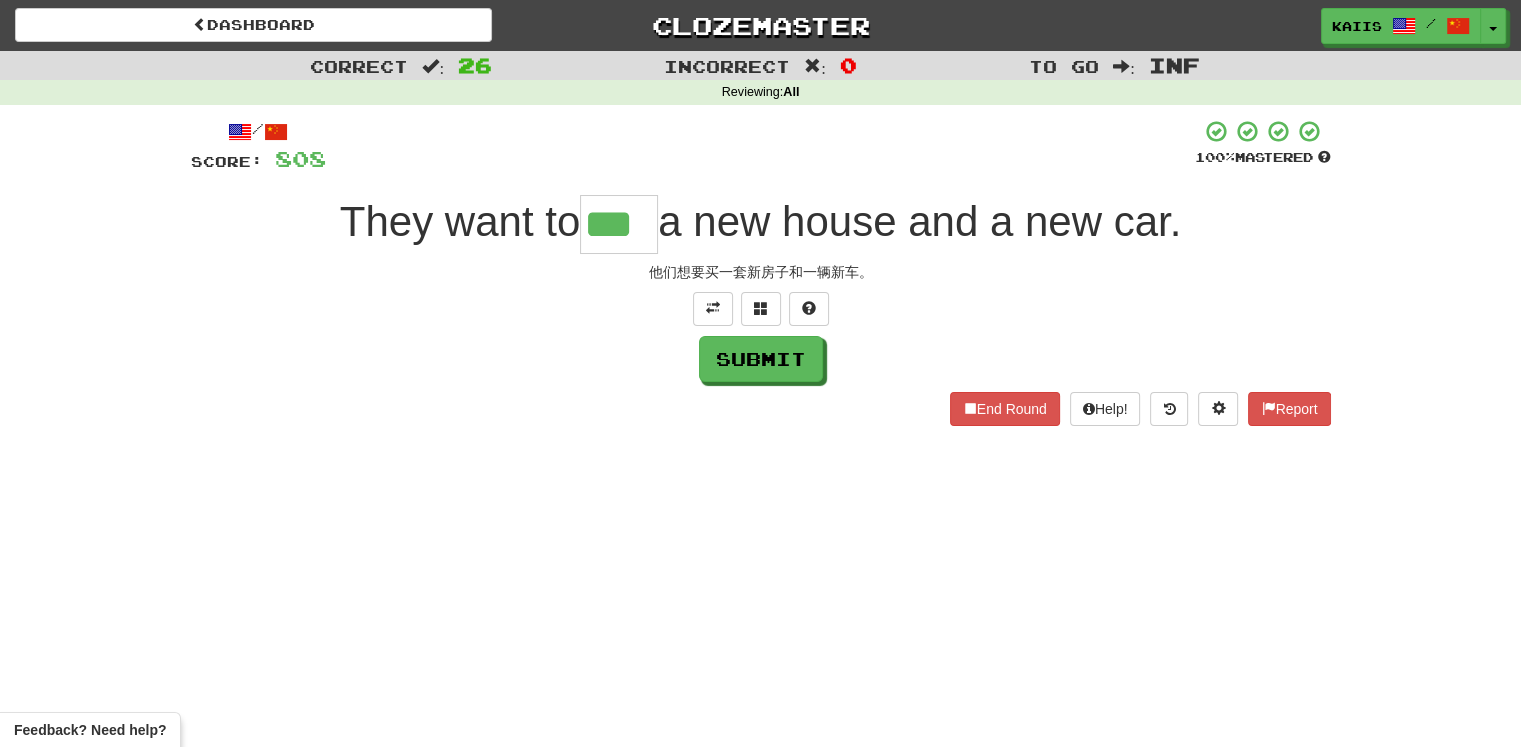 type on "***" 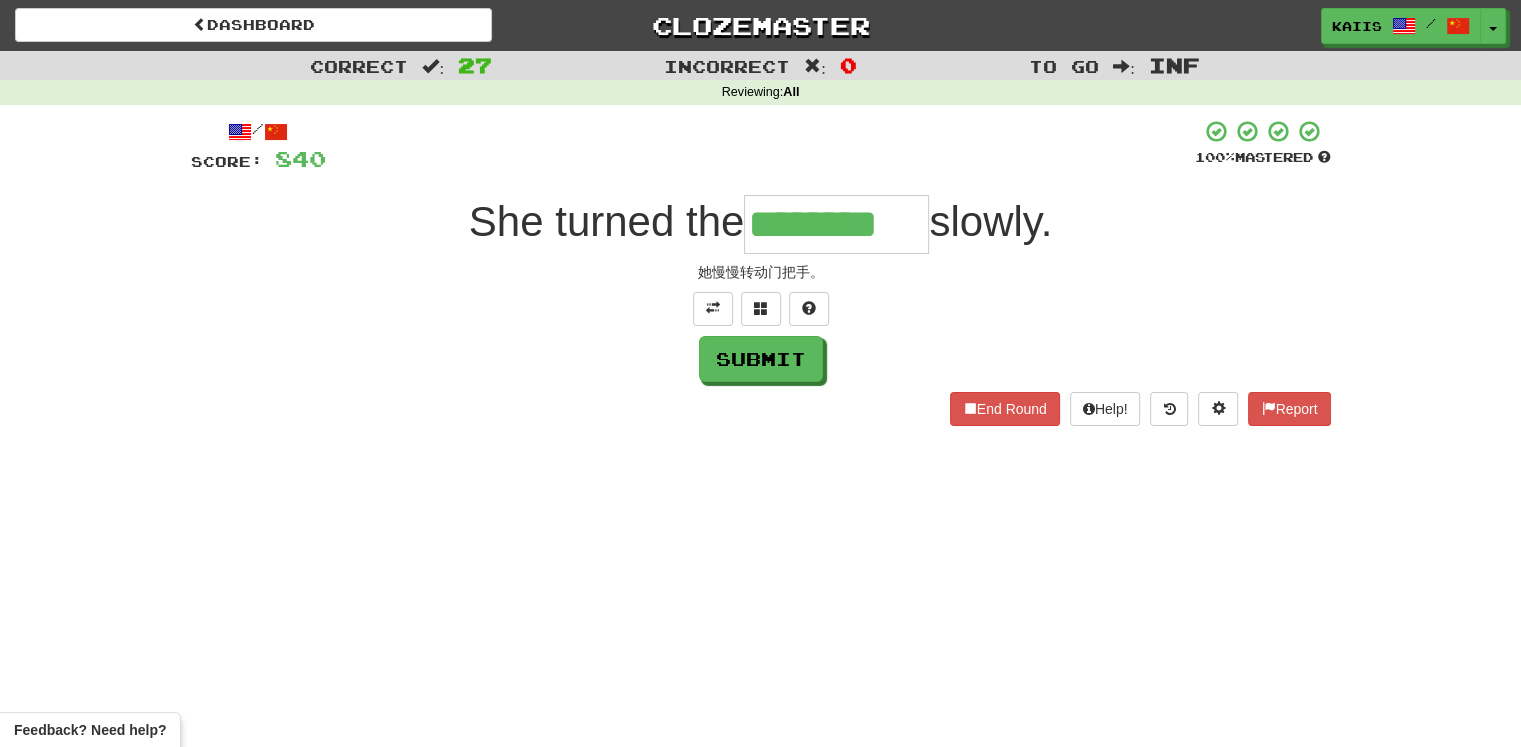 type on "********" 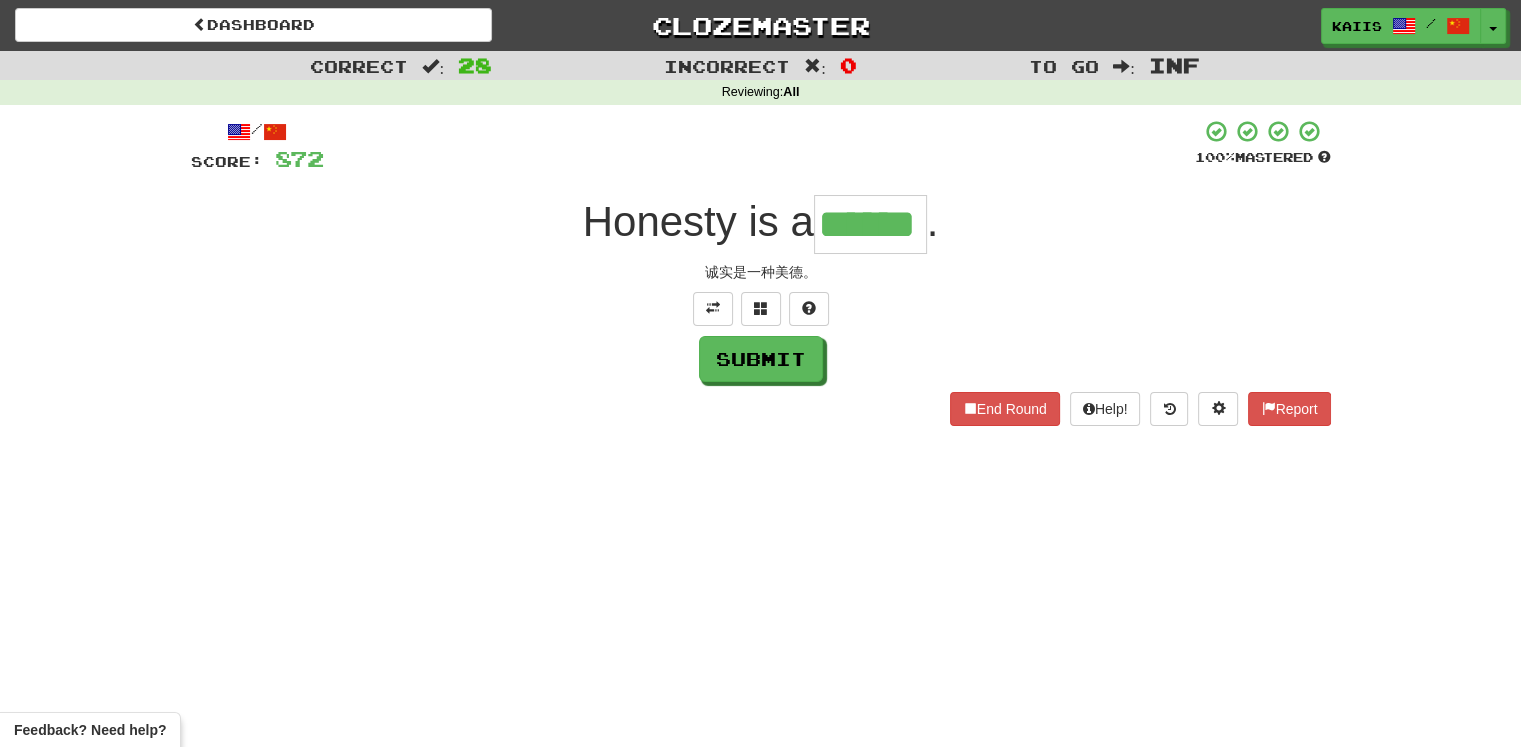 type on "******" 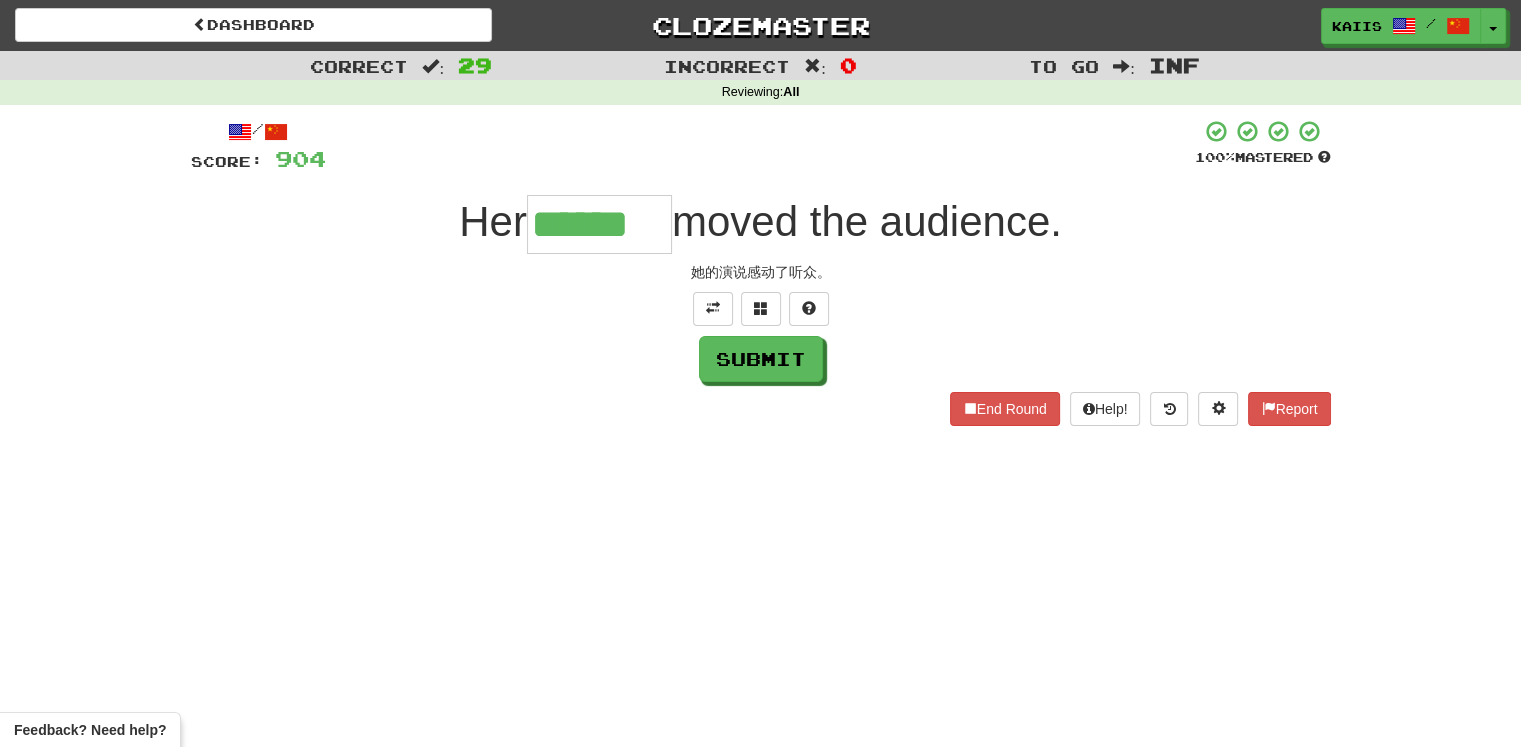 type on "******" 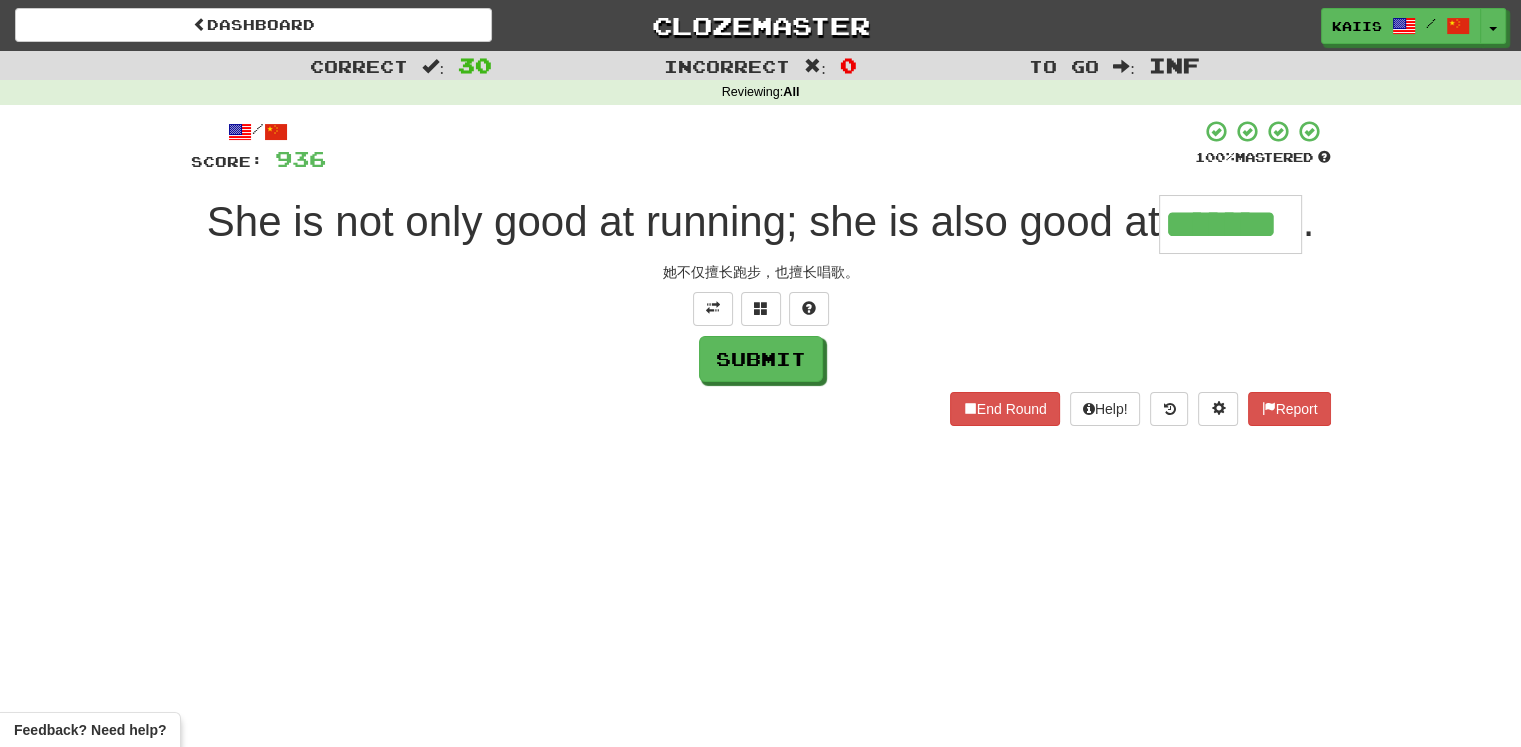 type on "*******" 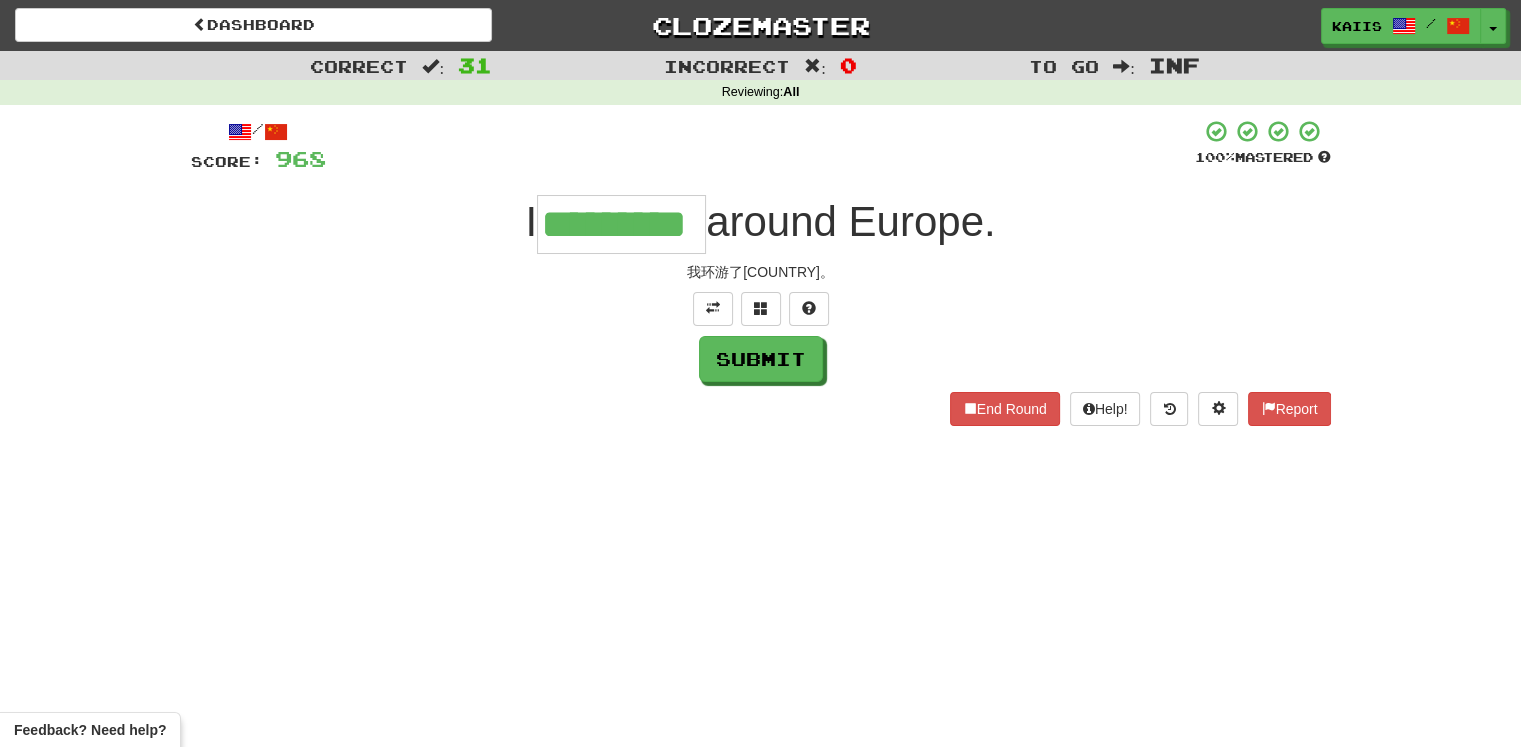 type on "*********" 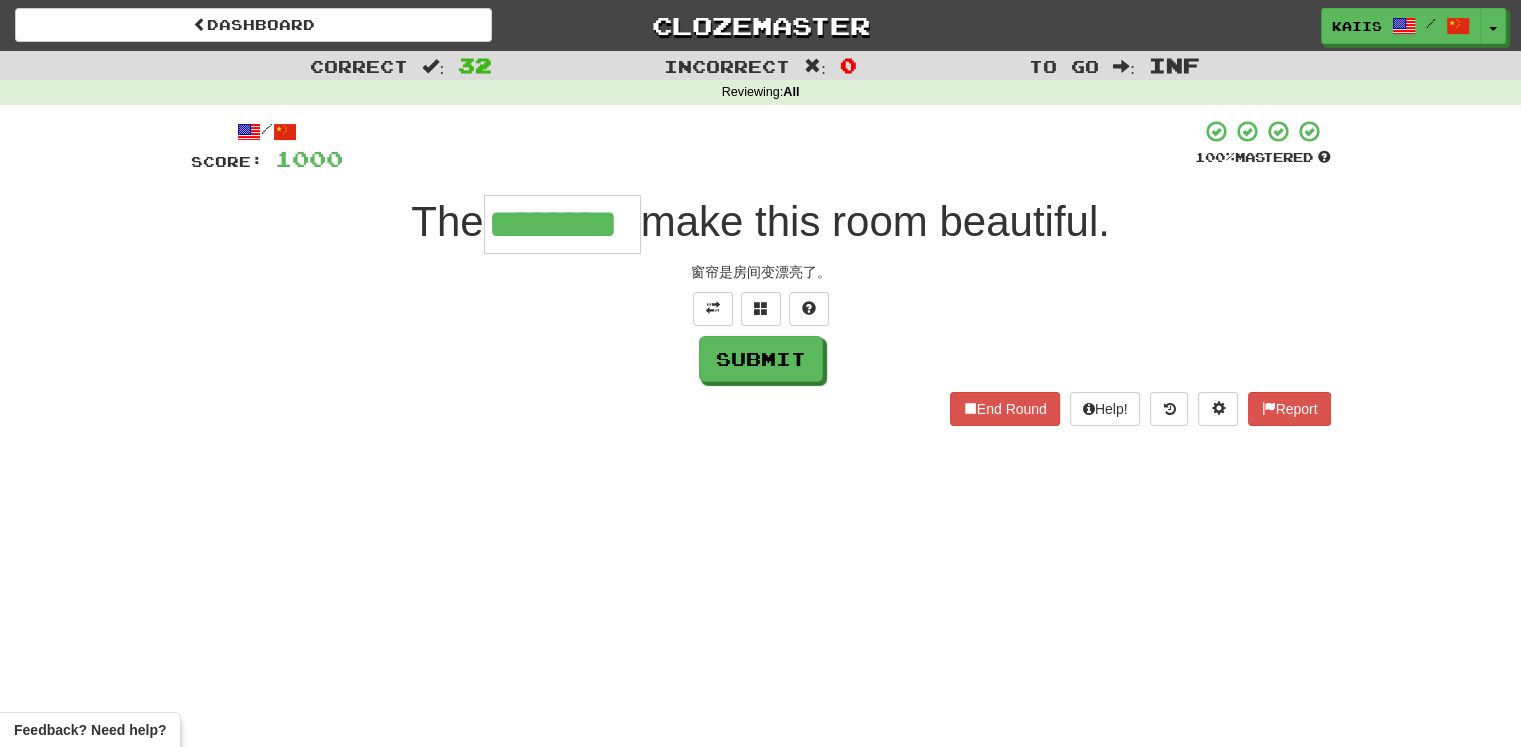type on "********" 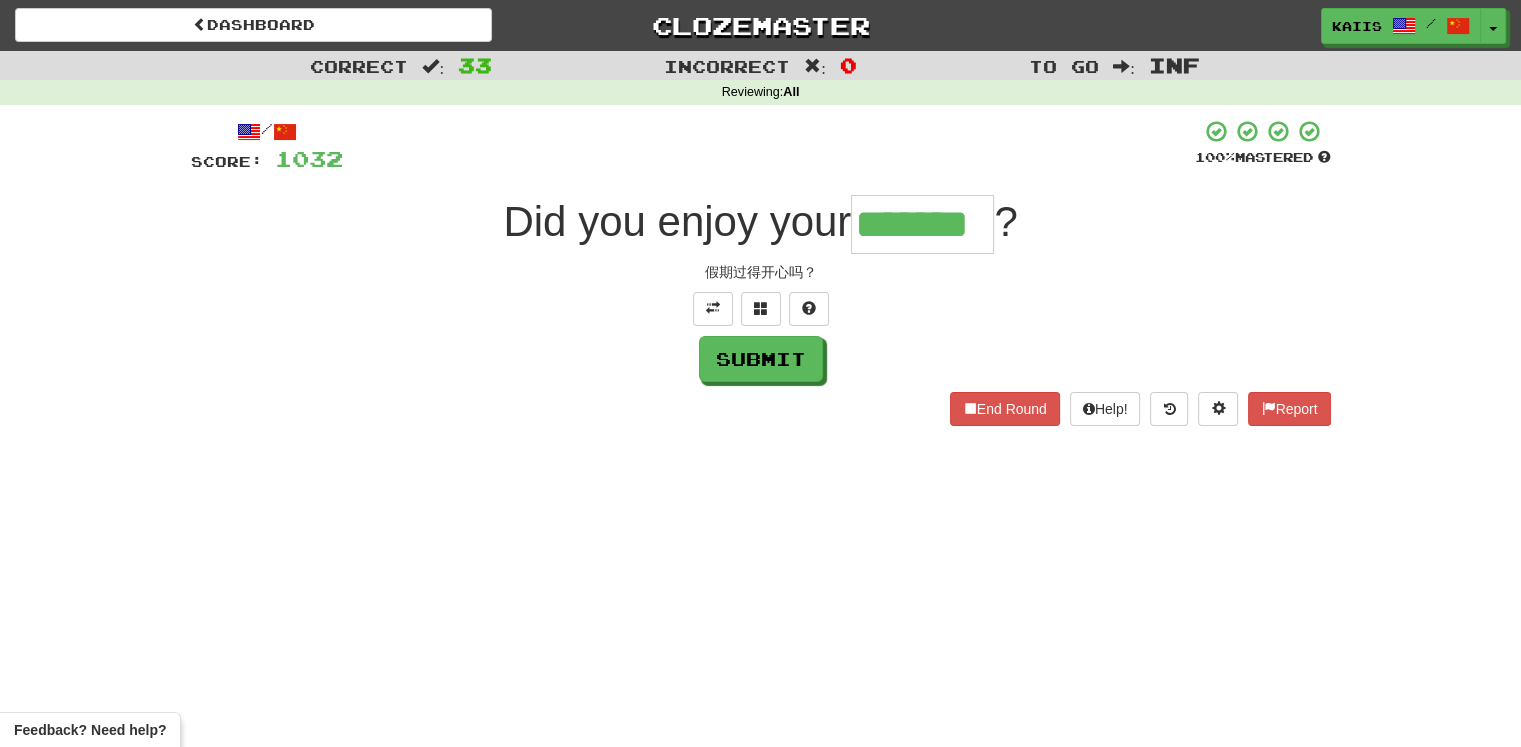 type on "*******" 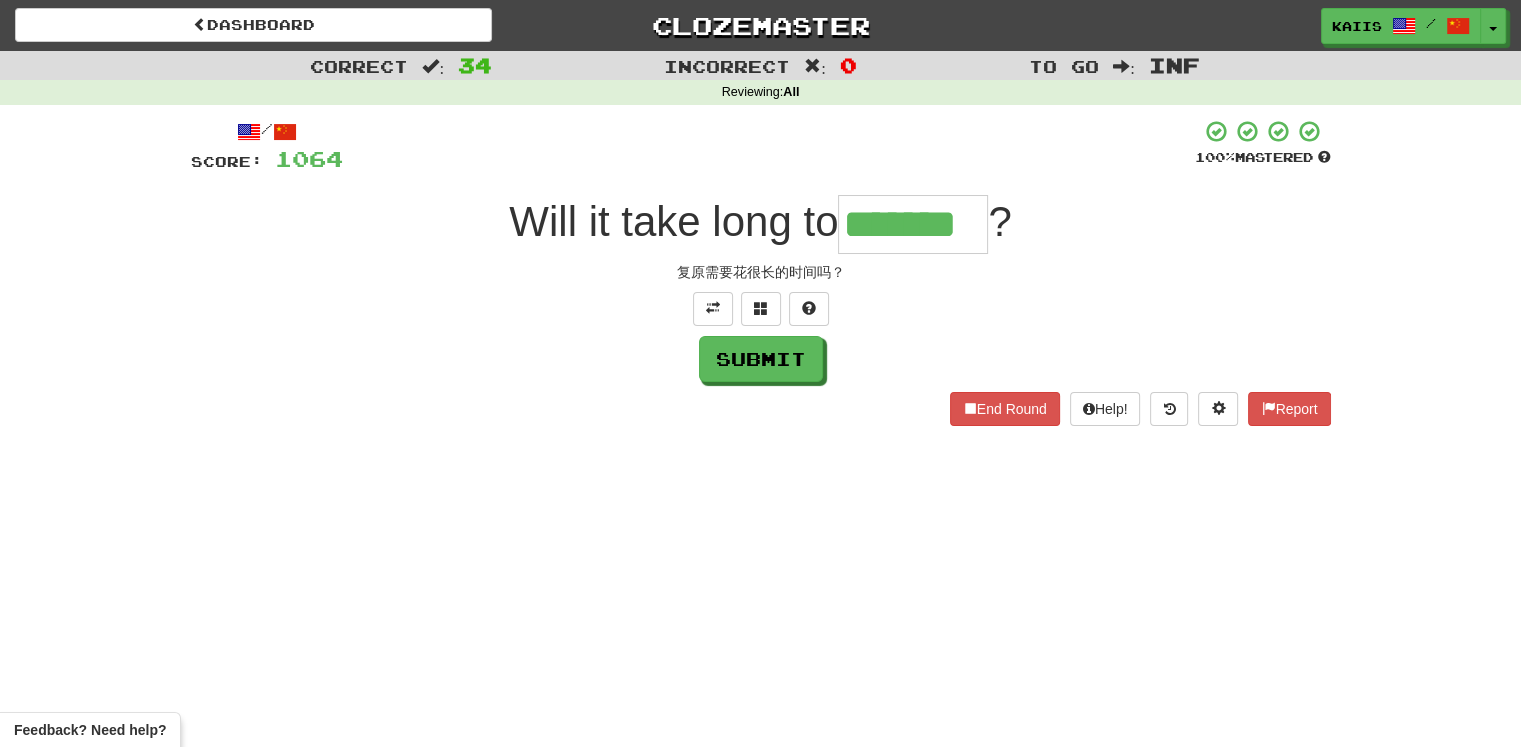 type on "*******" 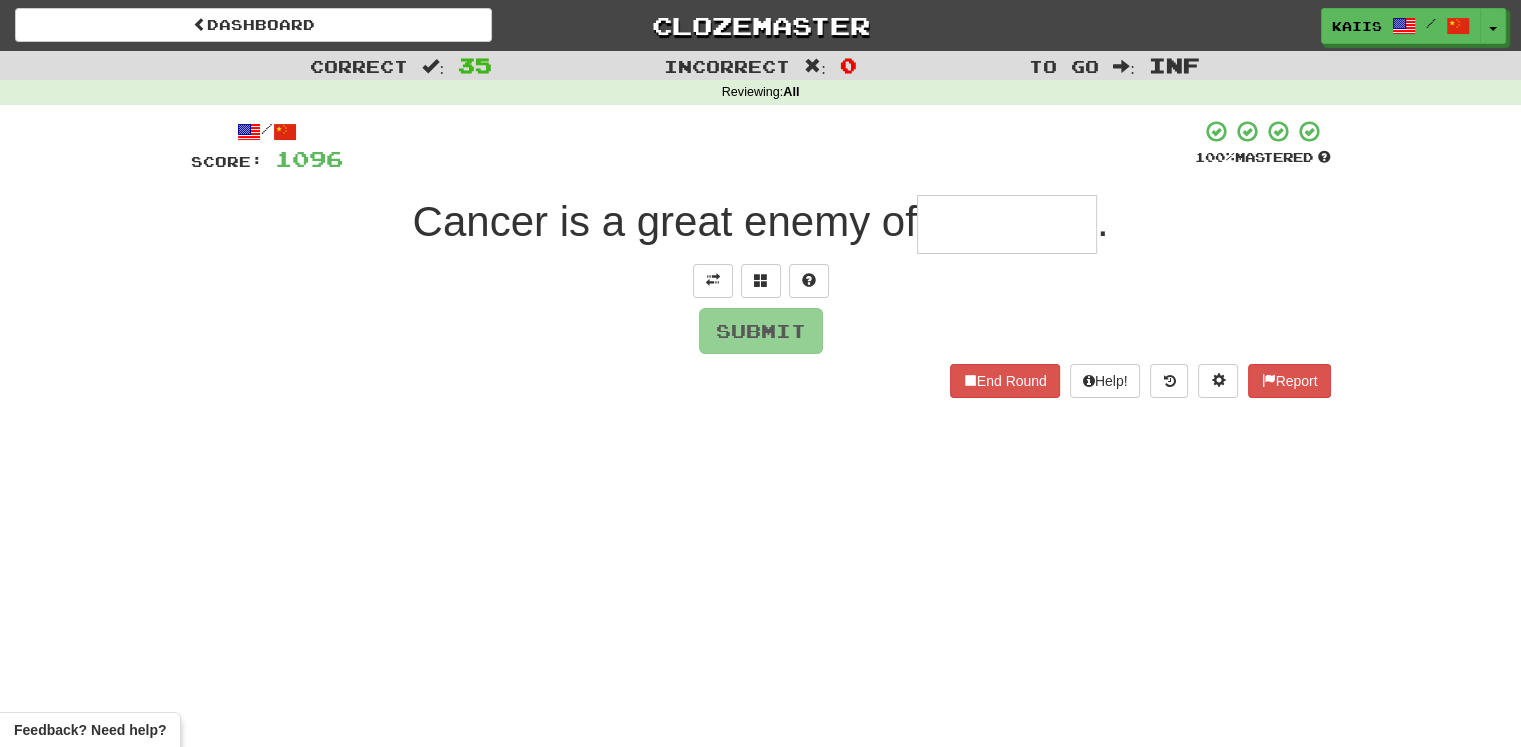 type on "*" 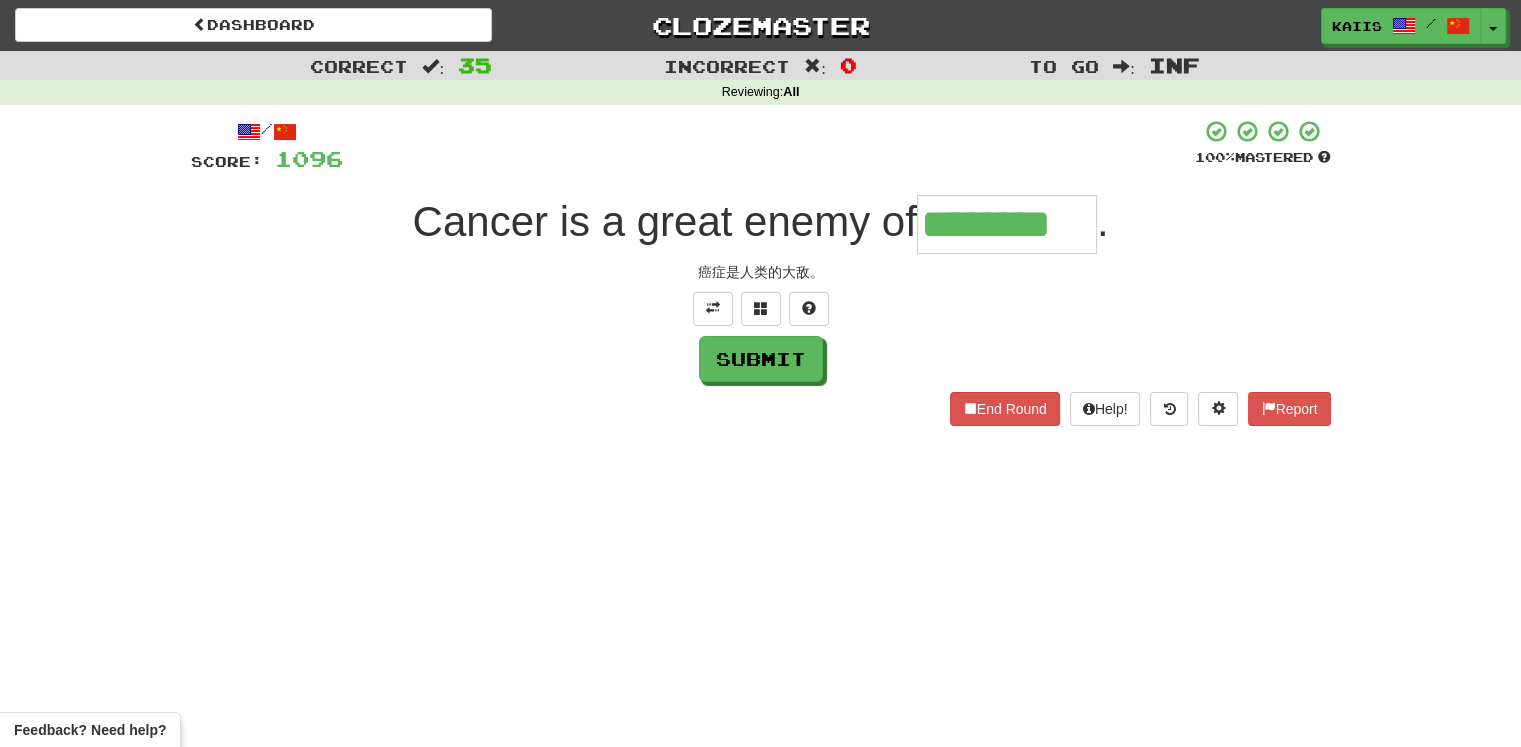 type on "********" 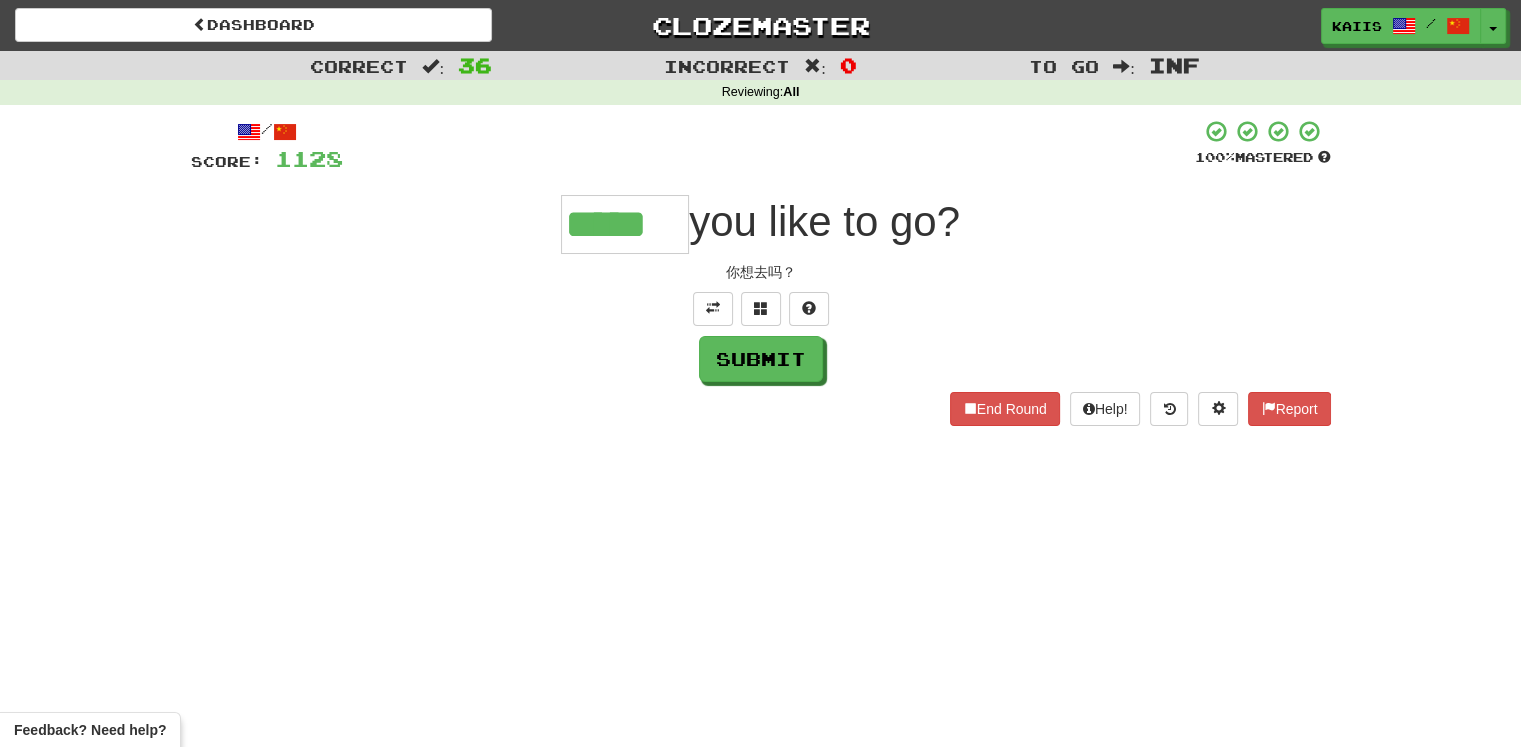 type on "*****" 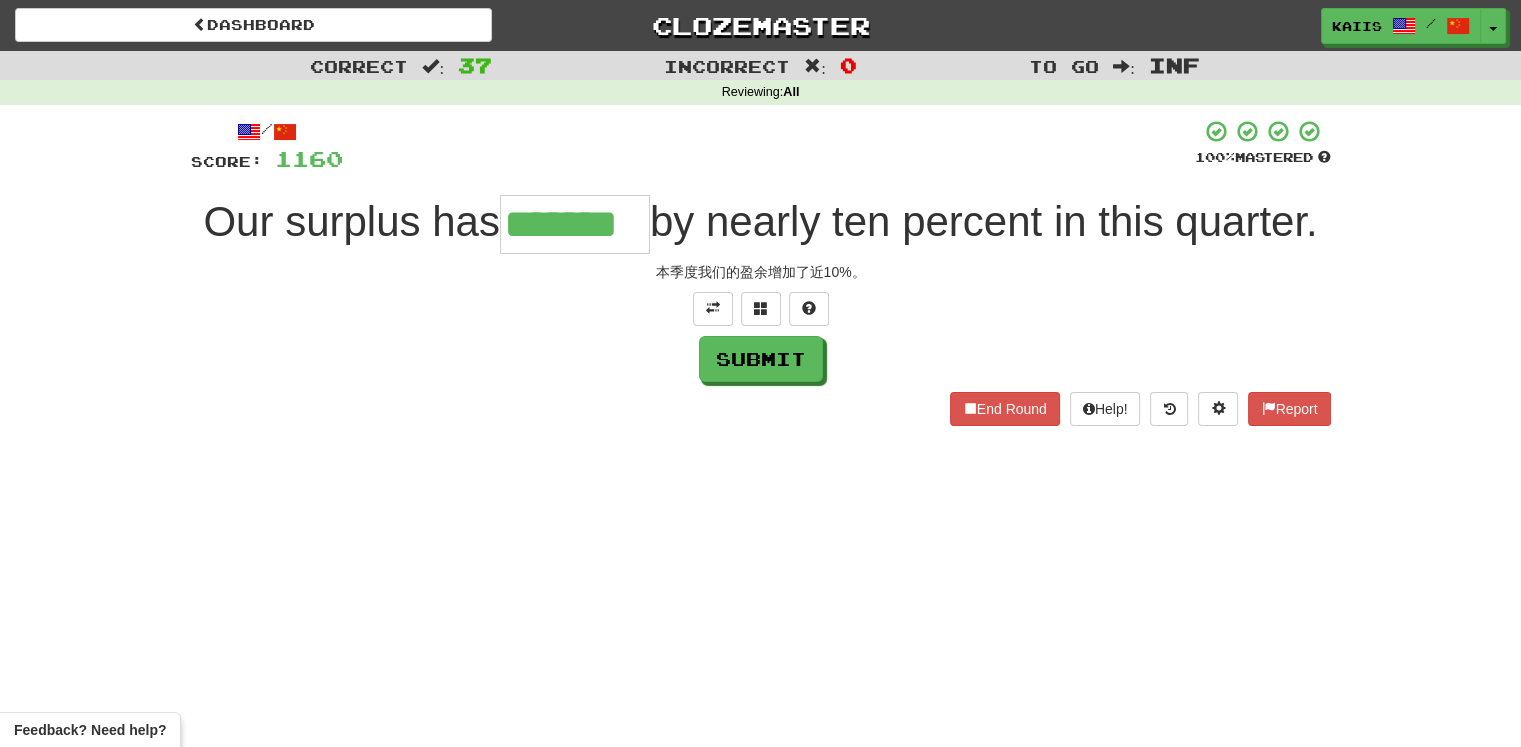 type on "*******" 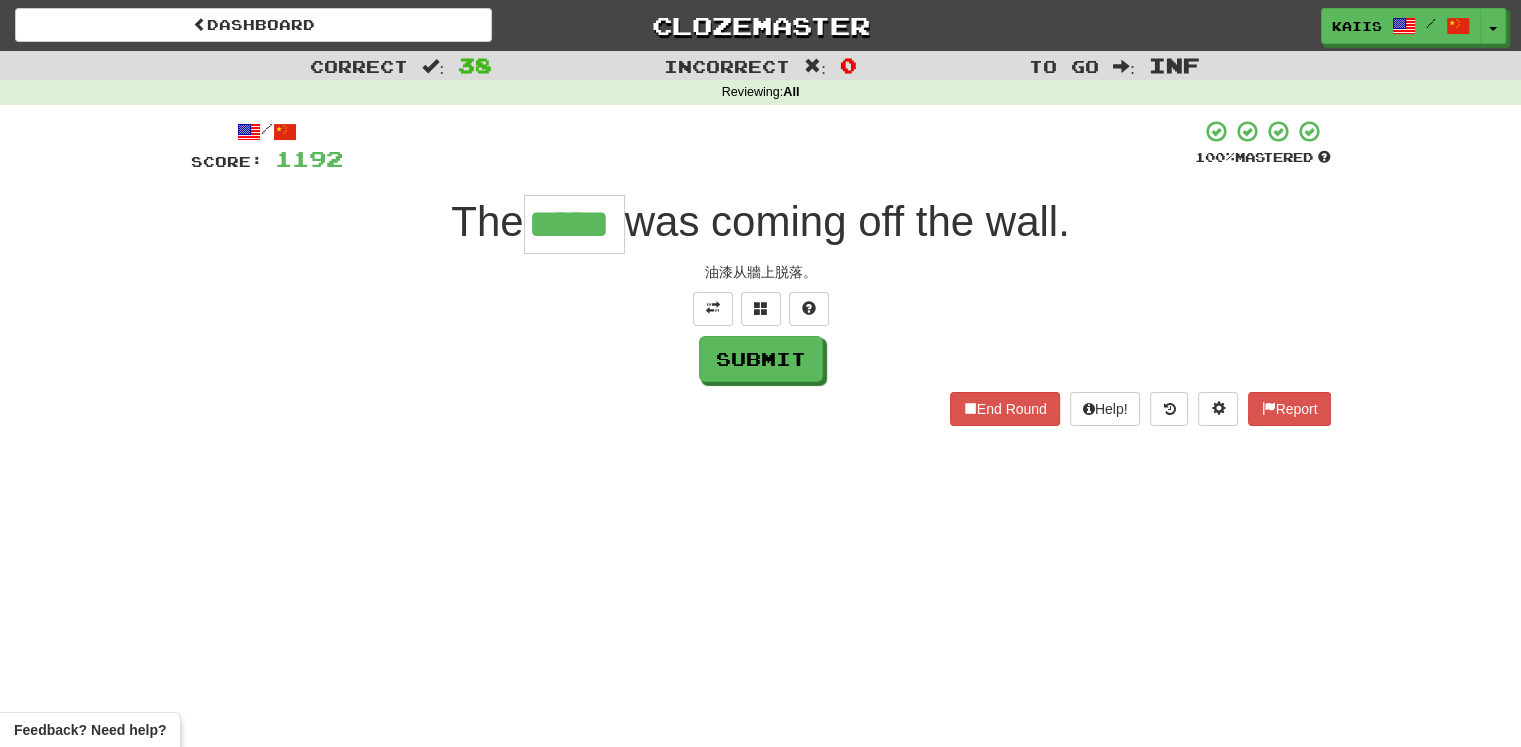 type on "*****" 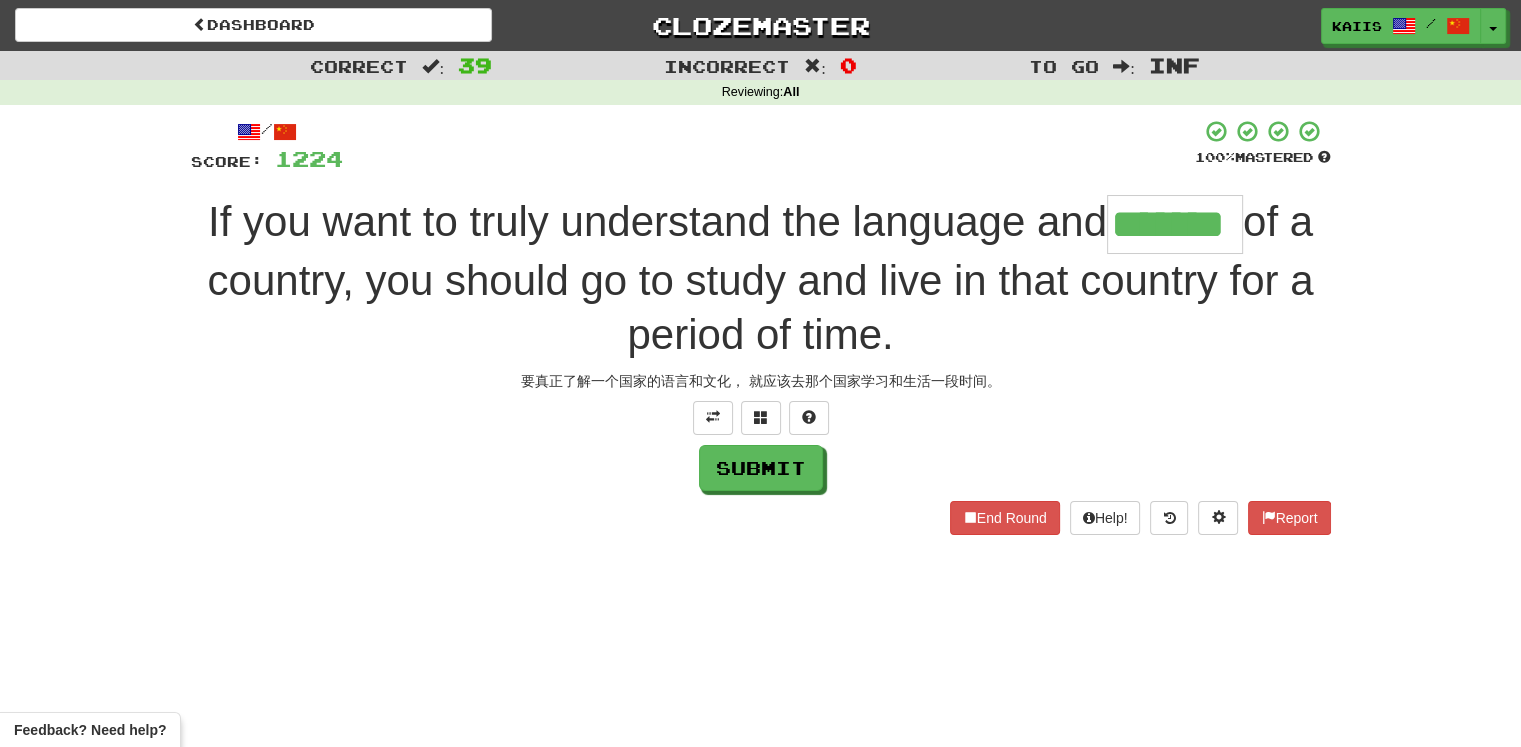 type on "*******" 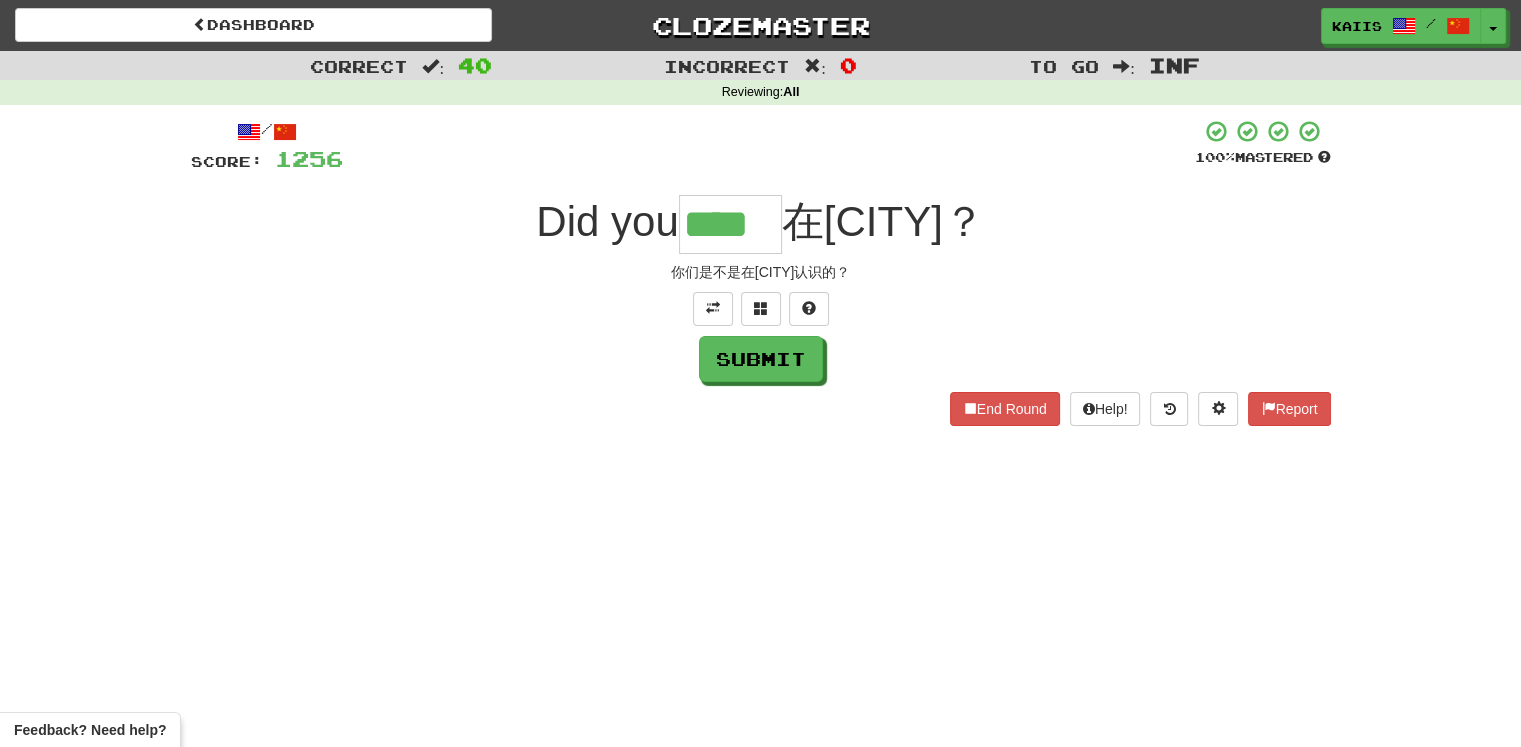 type on "****" 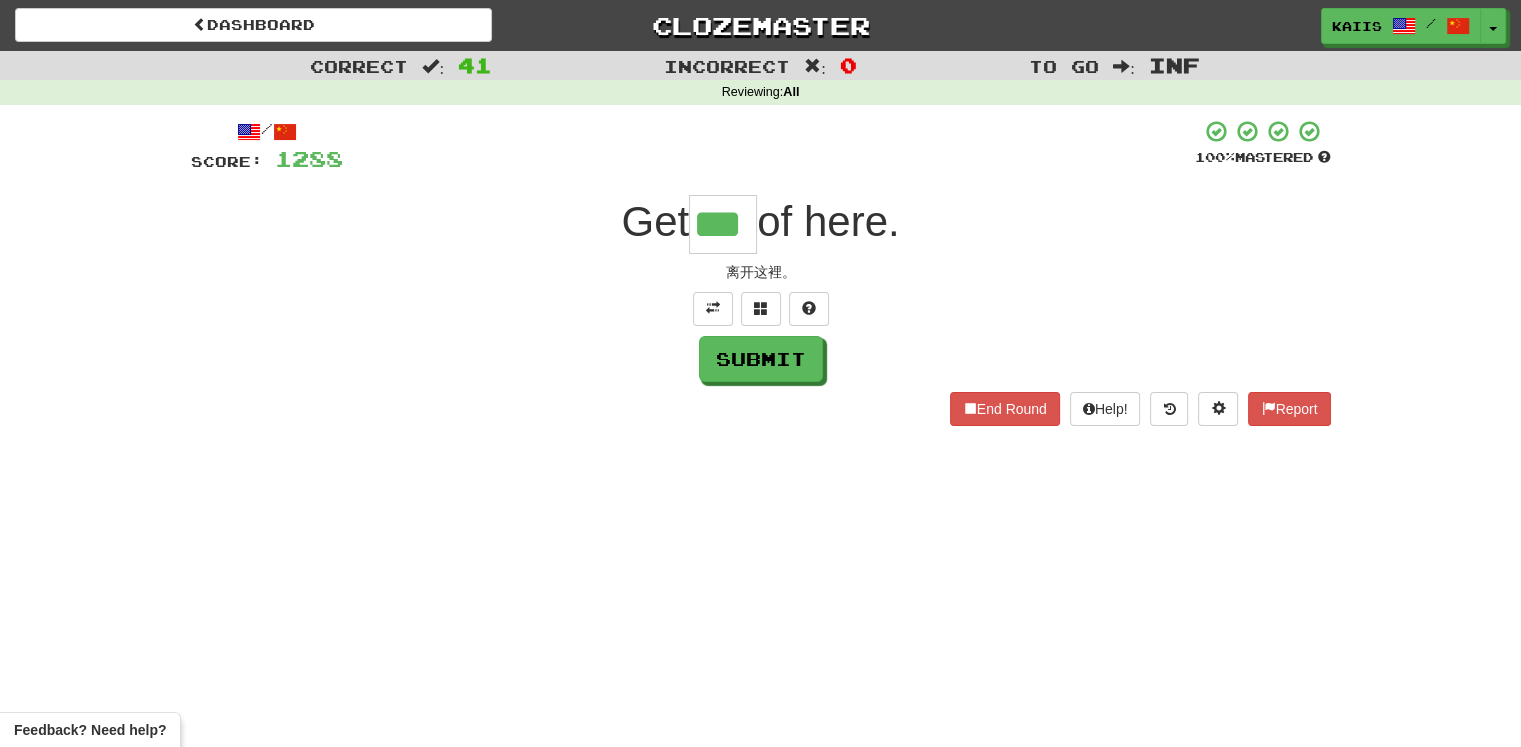 type on "***" 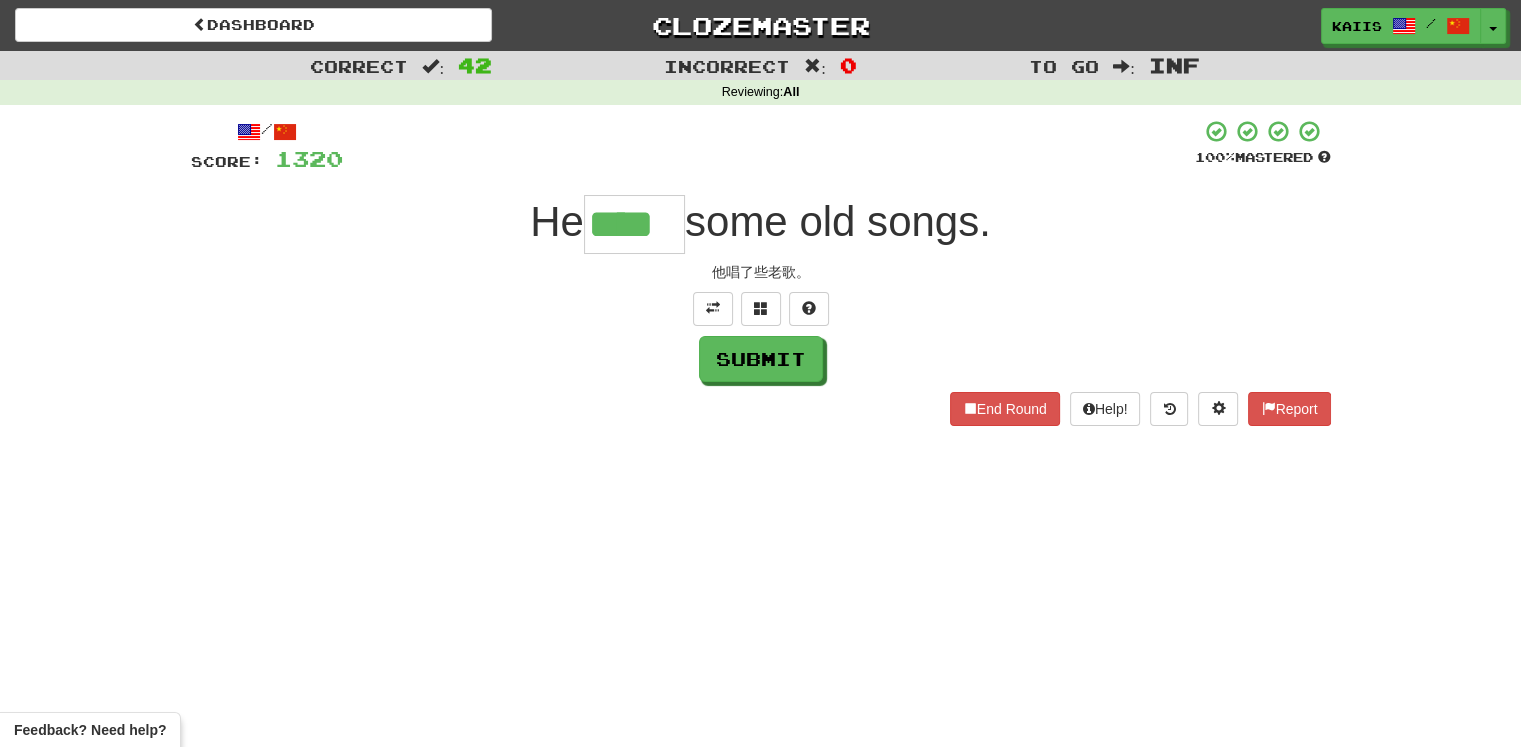 type on "****" 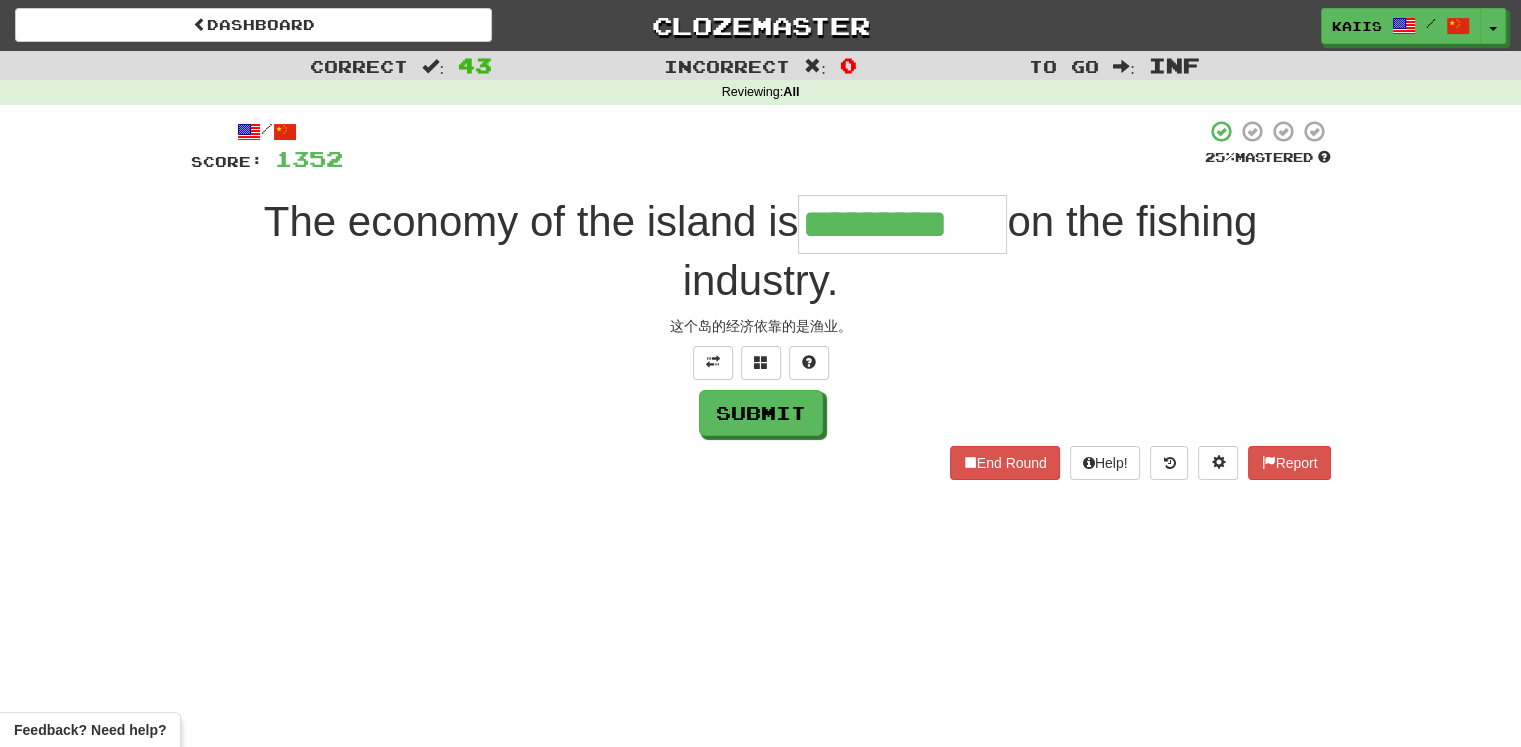 type on "*********" 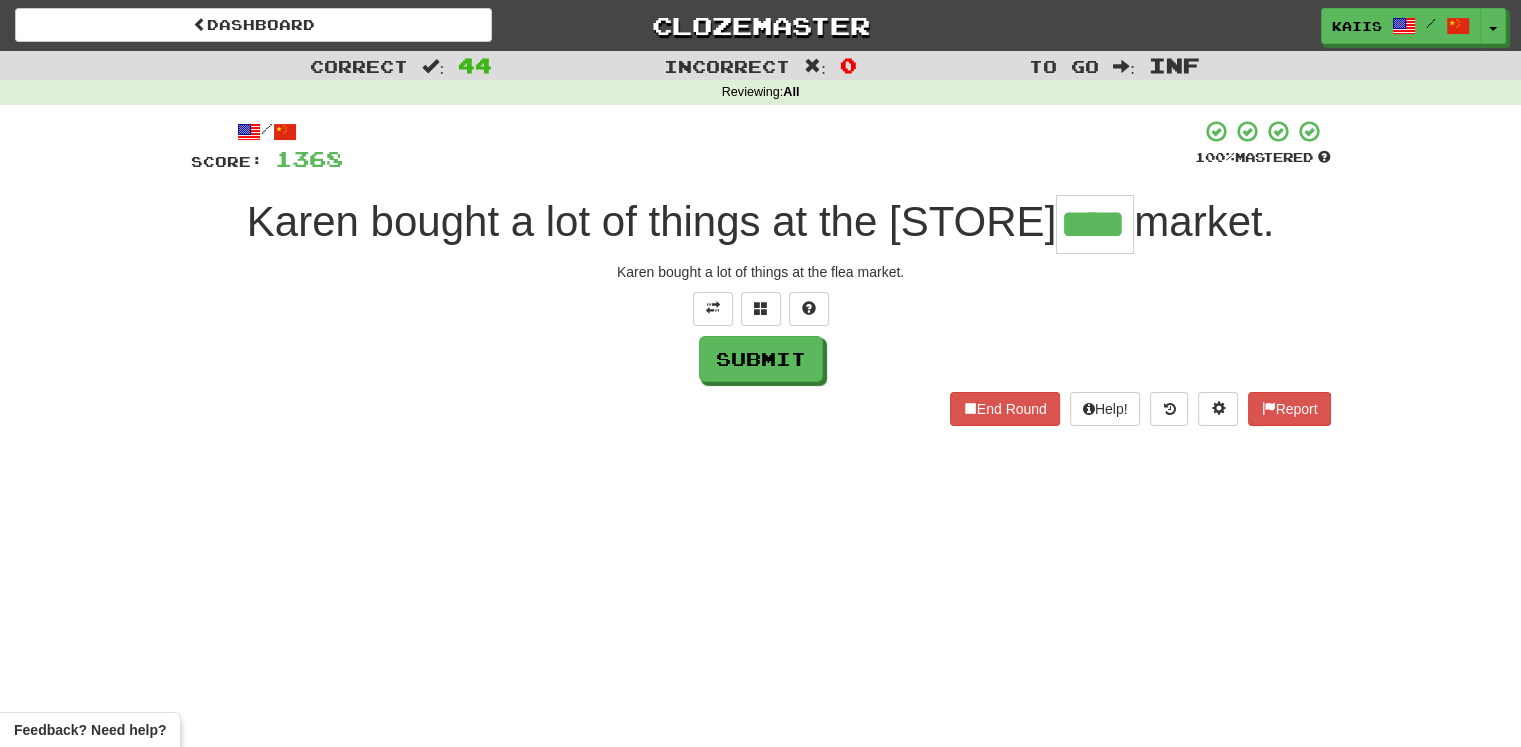 type on "****" 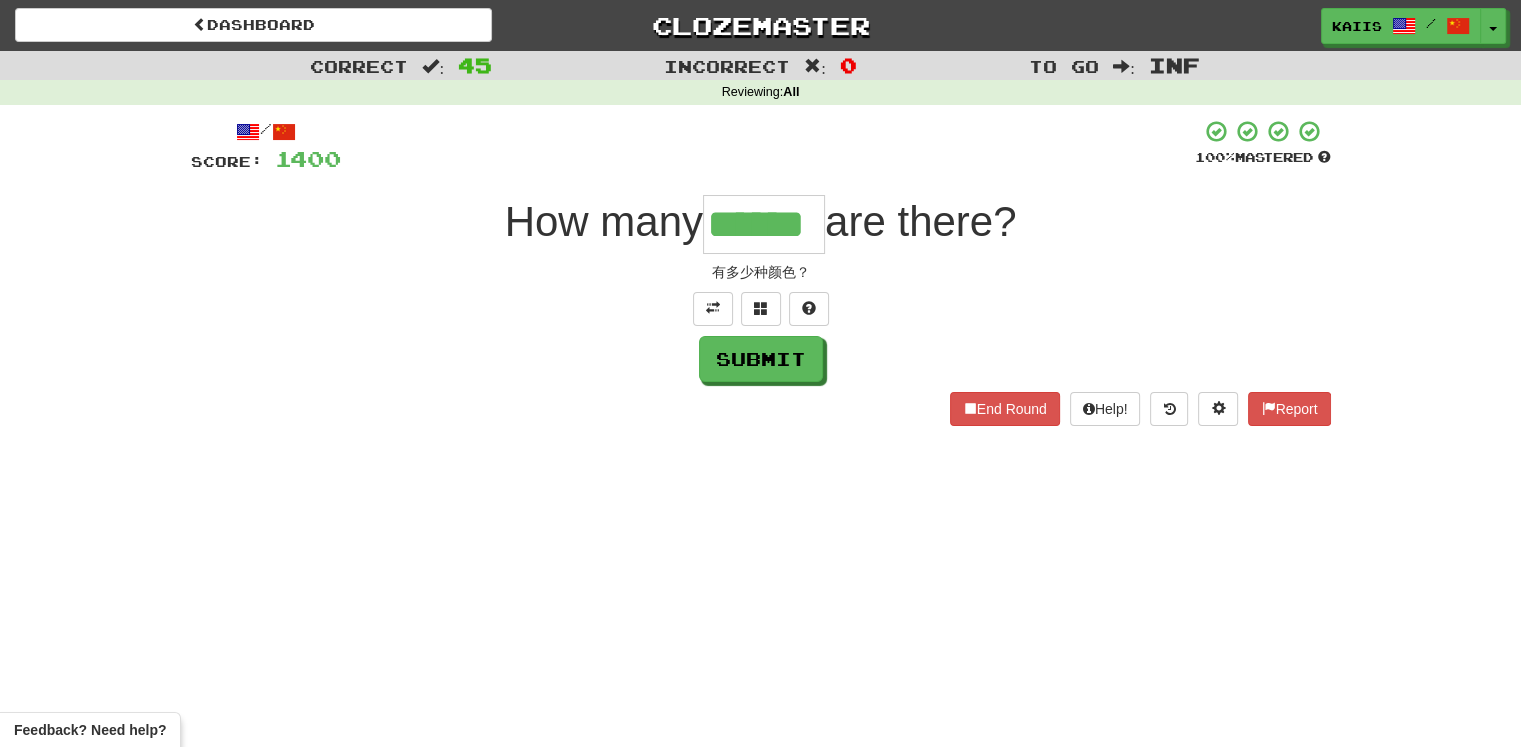 type on "******" 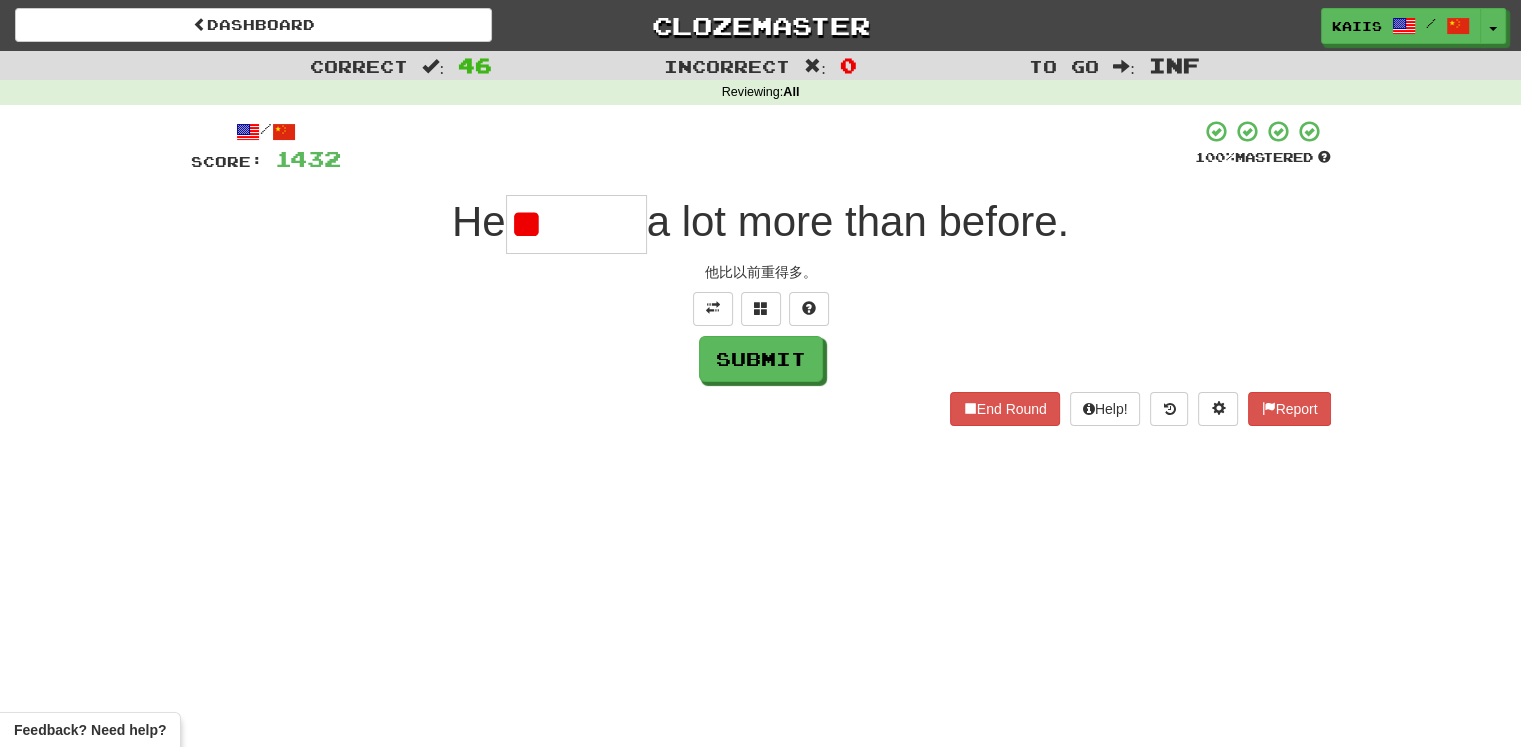 type on "*" 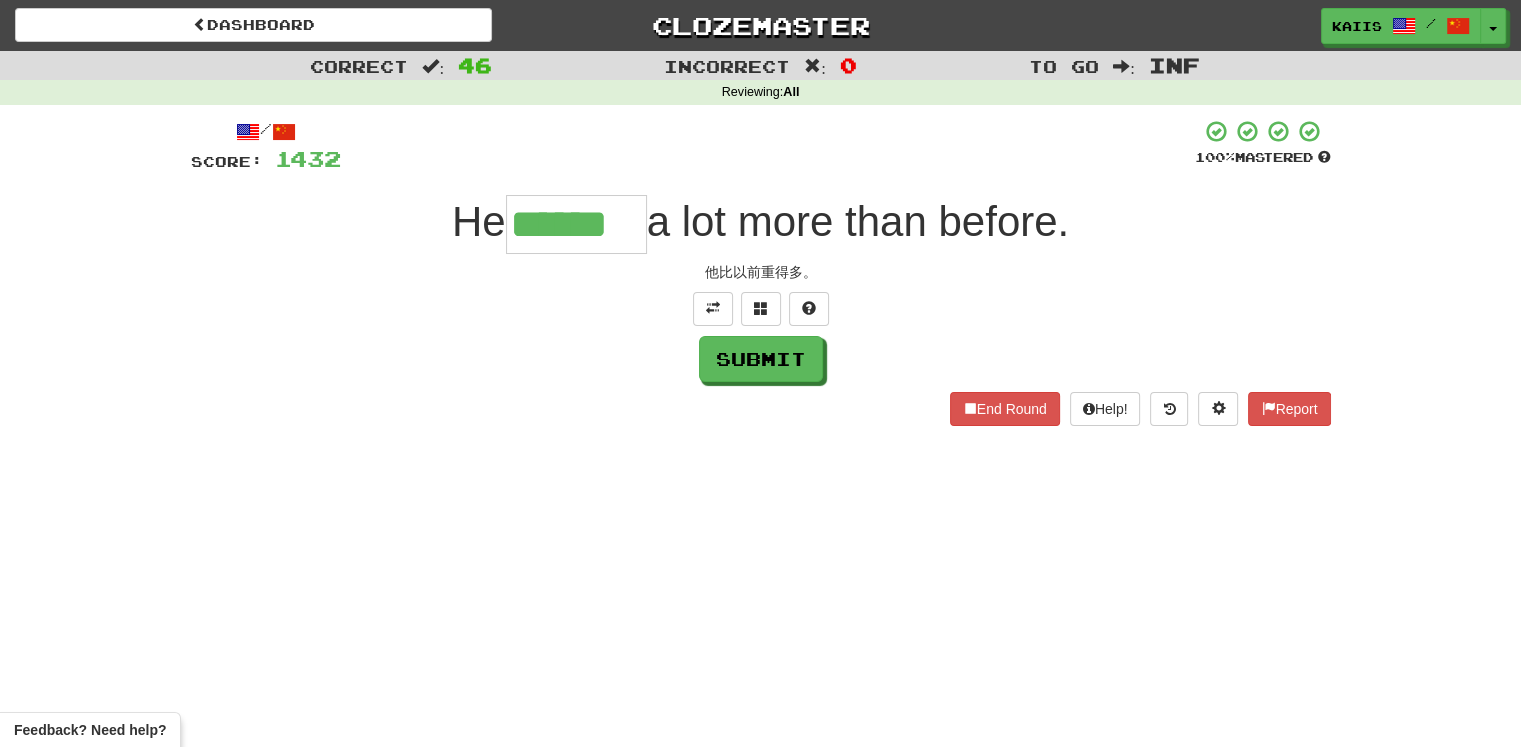 type on "******" 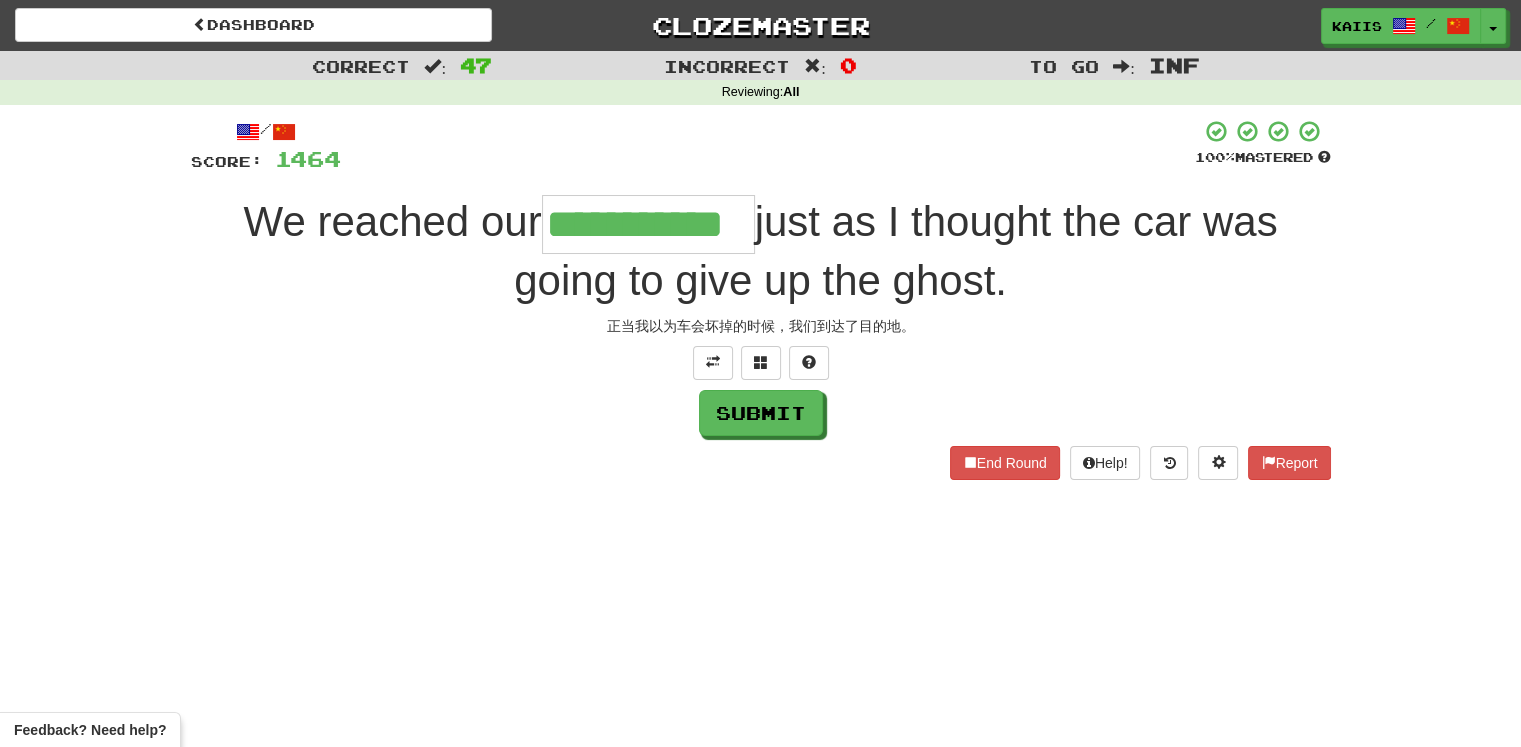 type on "**********" 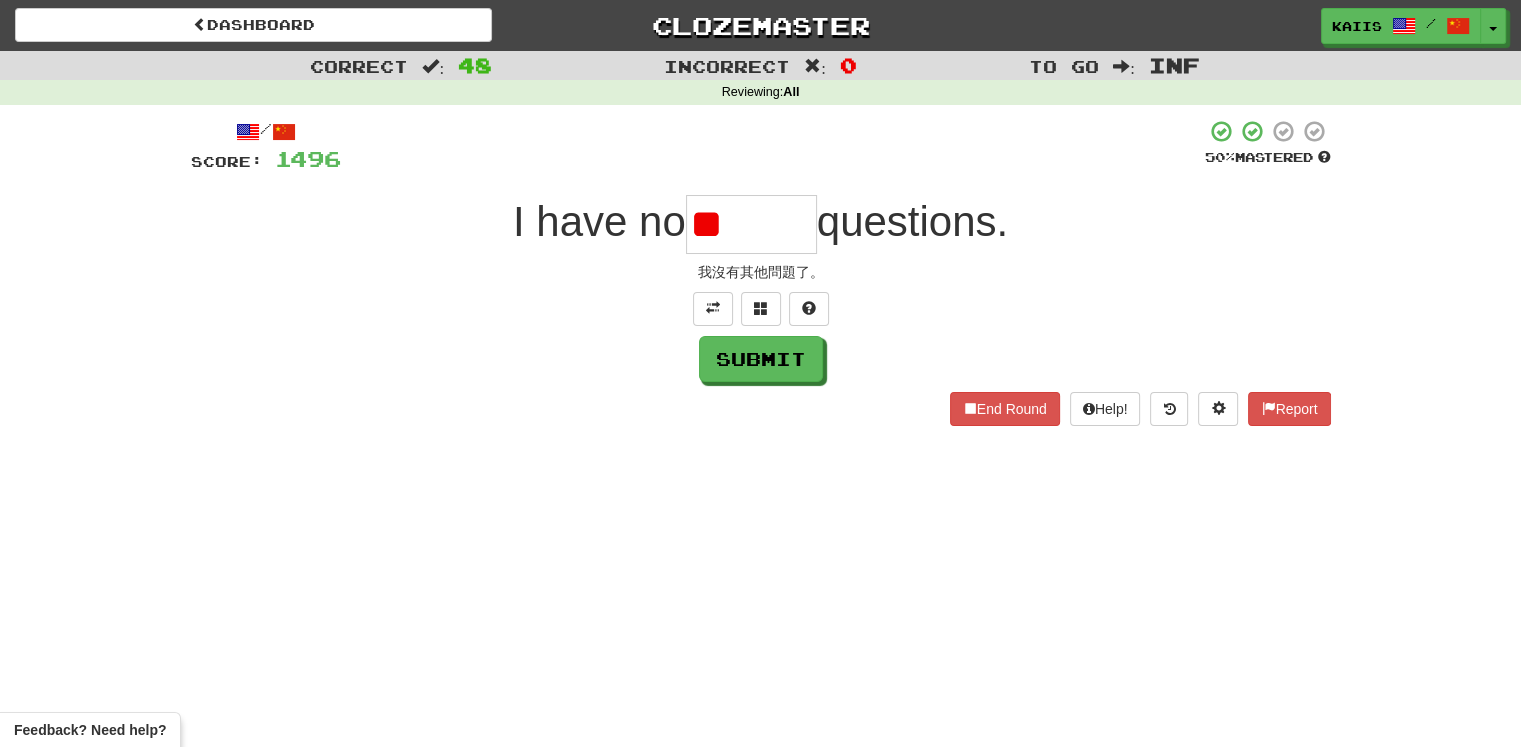 type on "*" 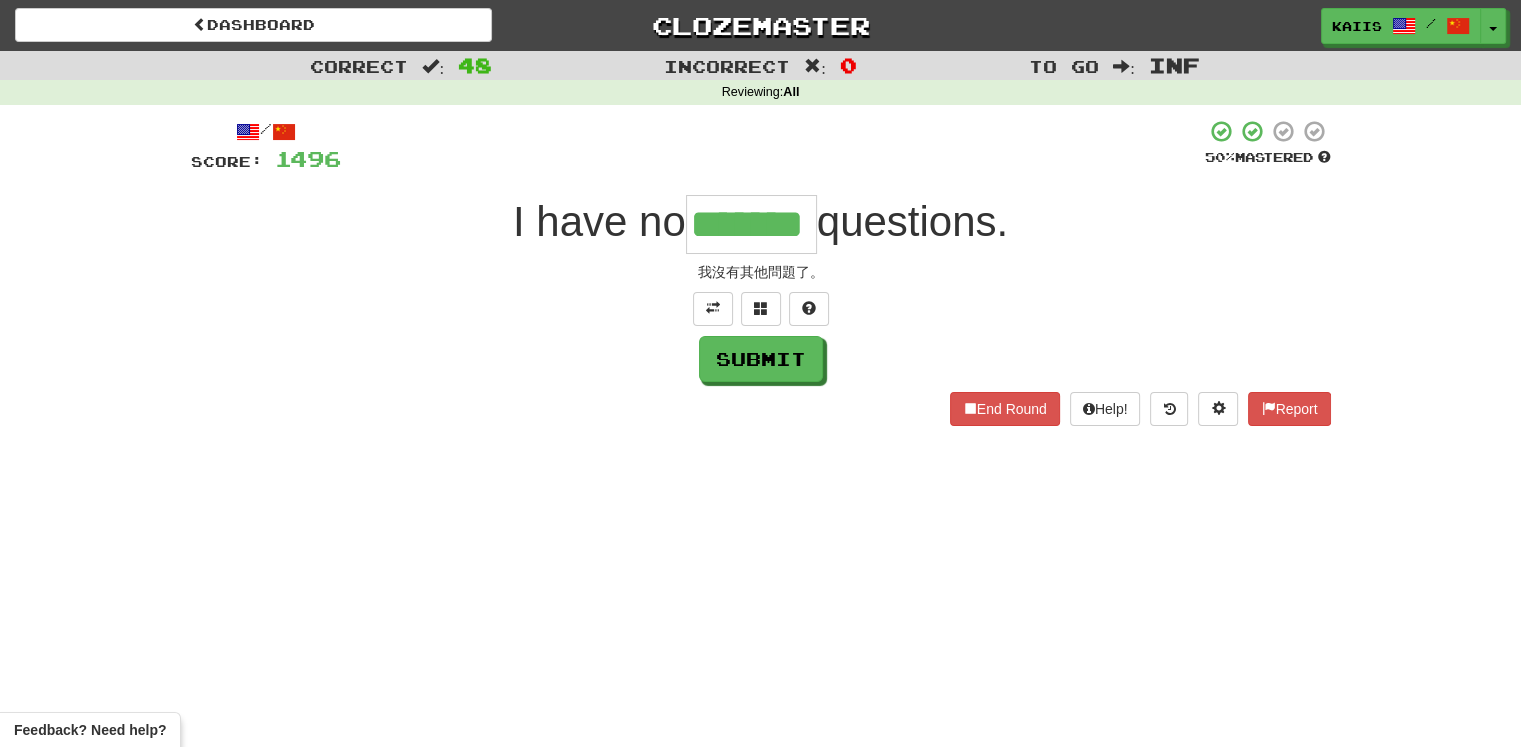 type on "*******" 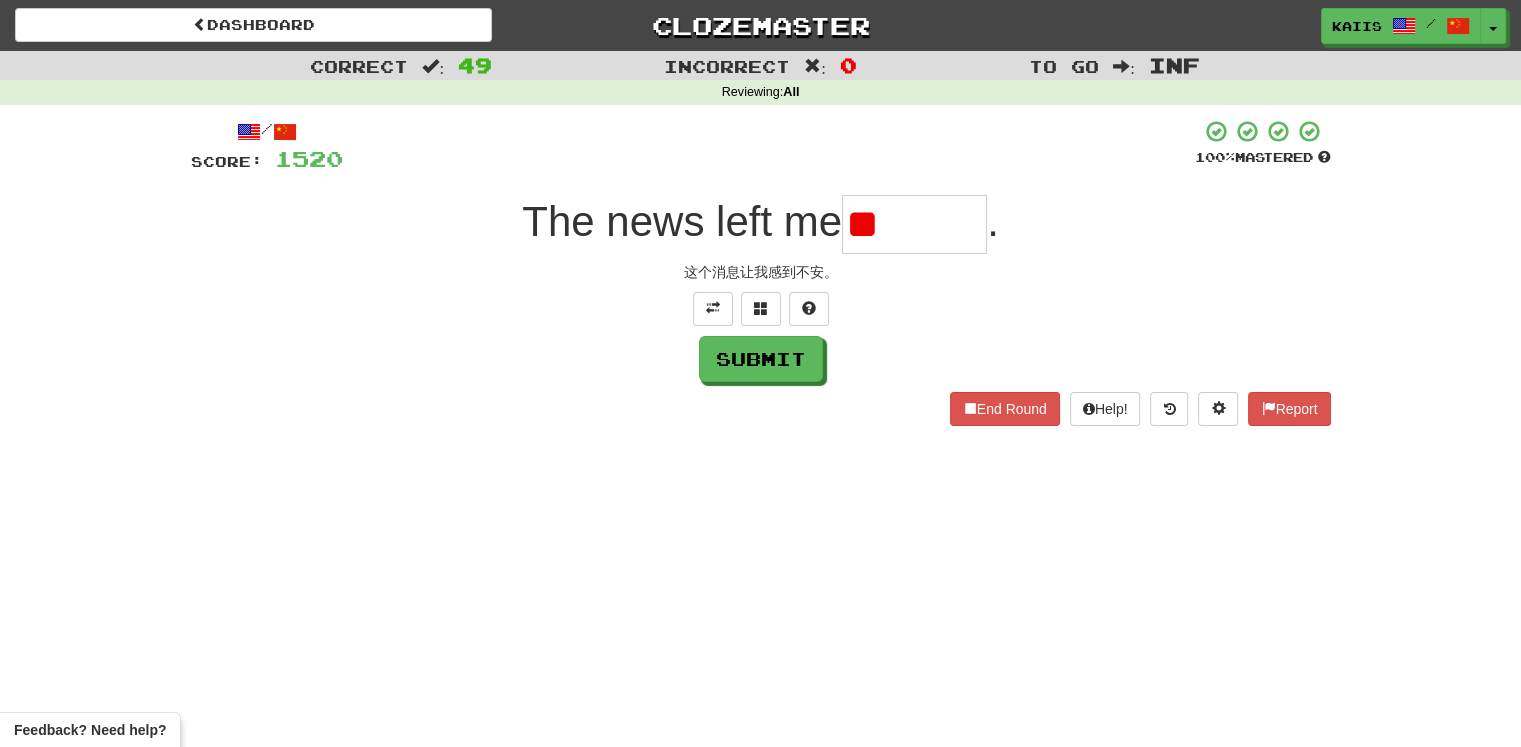 type on "*" 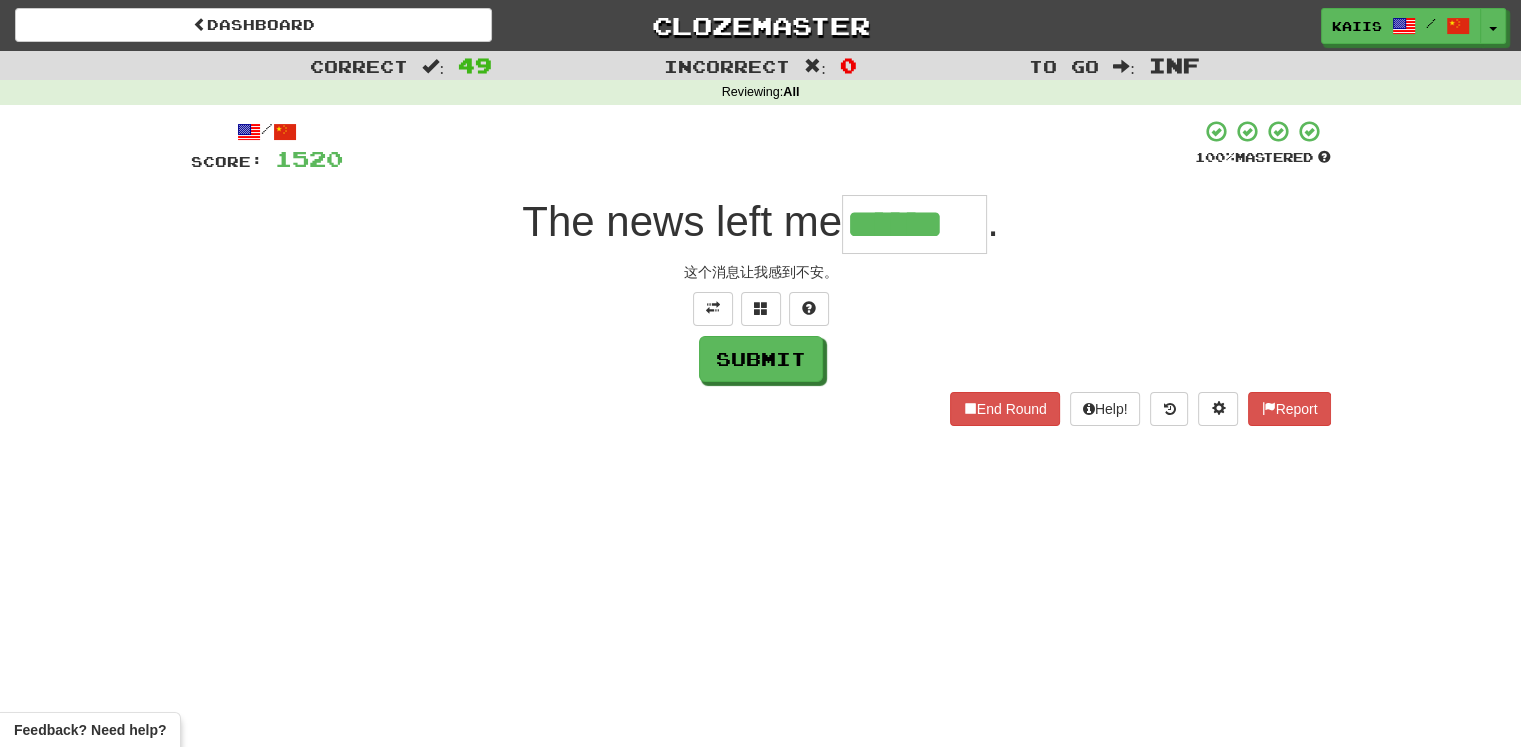 type on "******" 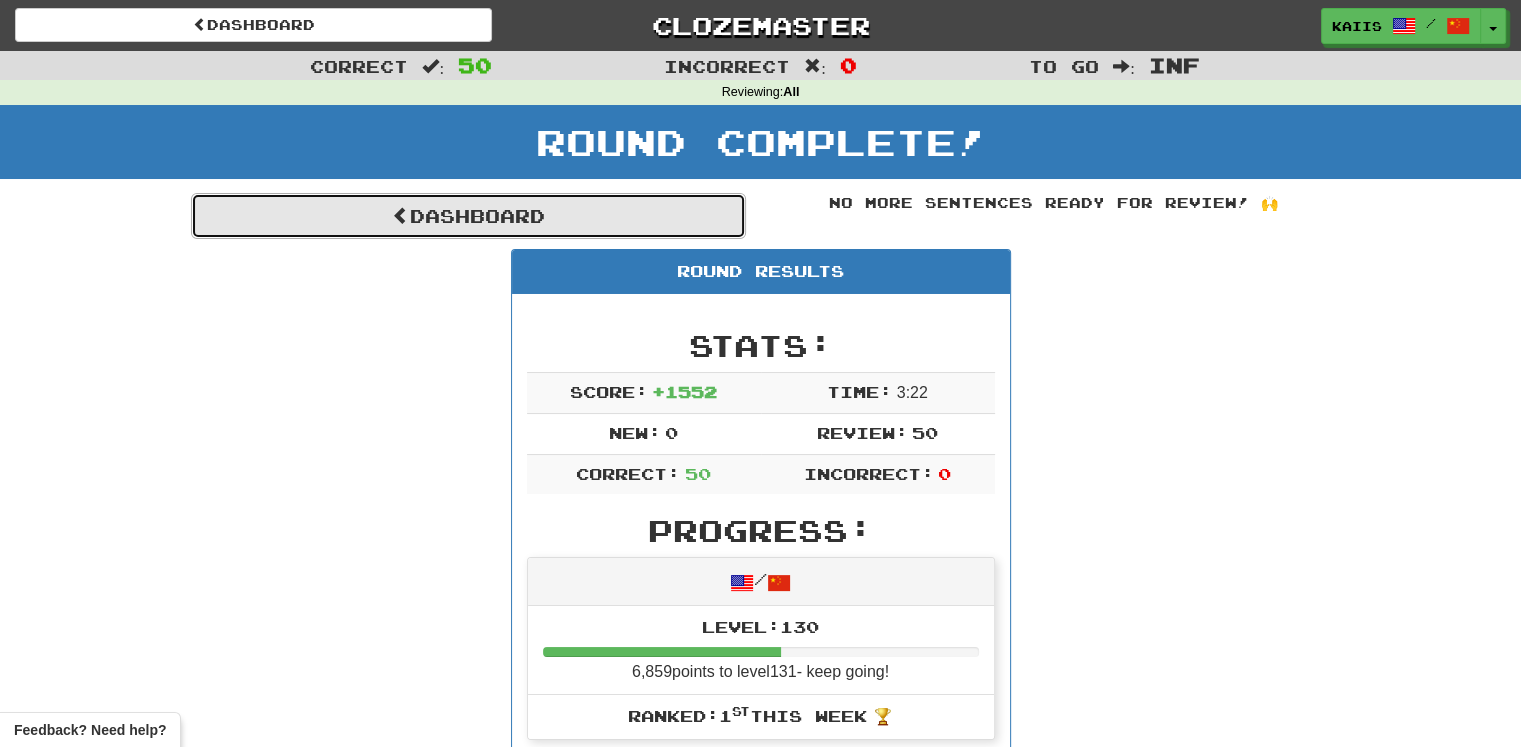 click on "Dashboard" at bounding box center (468, 216) 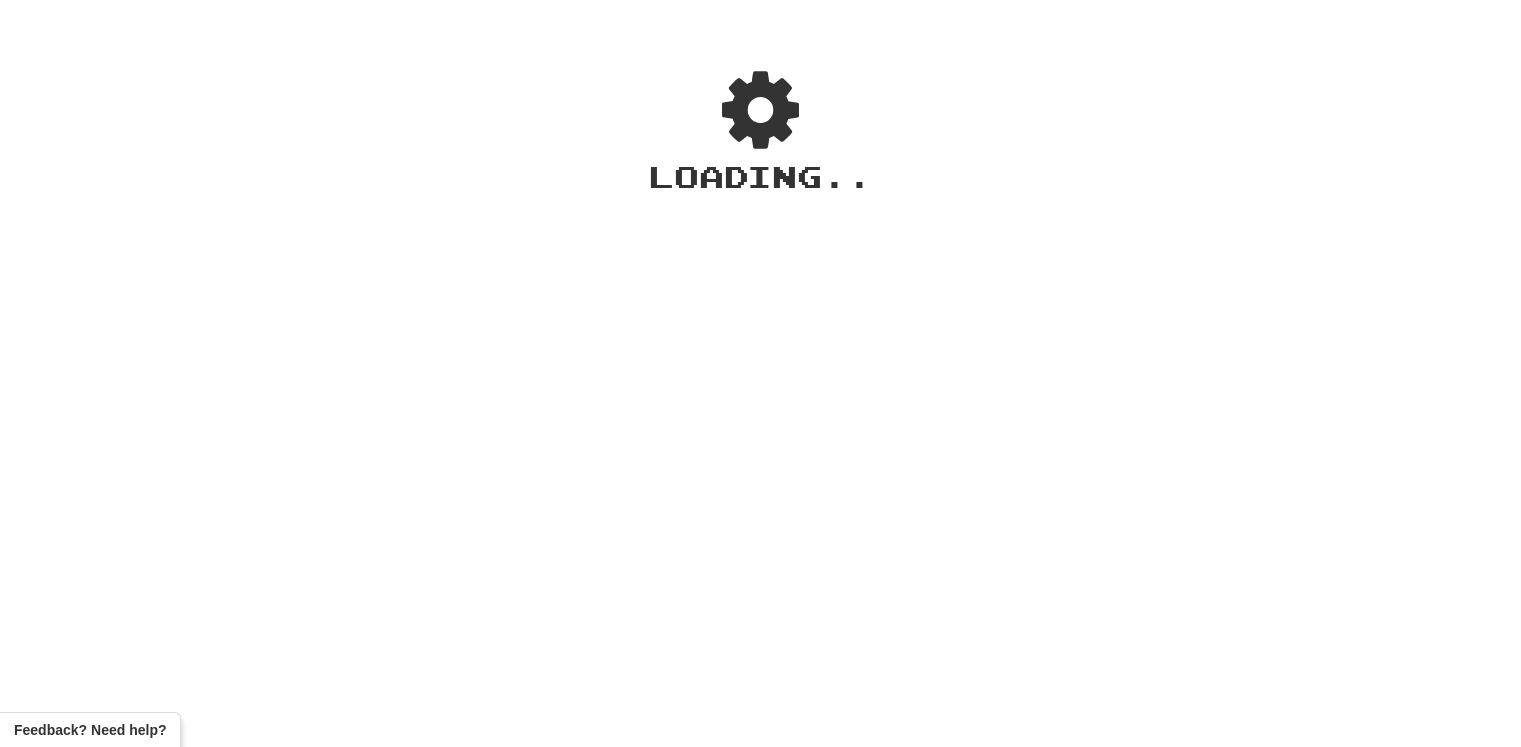 scroll, scrollTop: 0, scrollLeft: 0, axis: both 